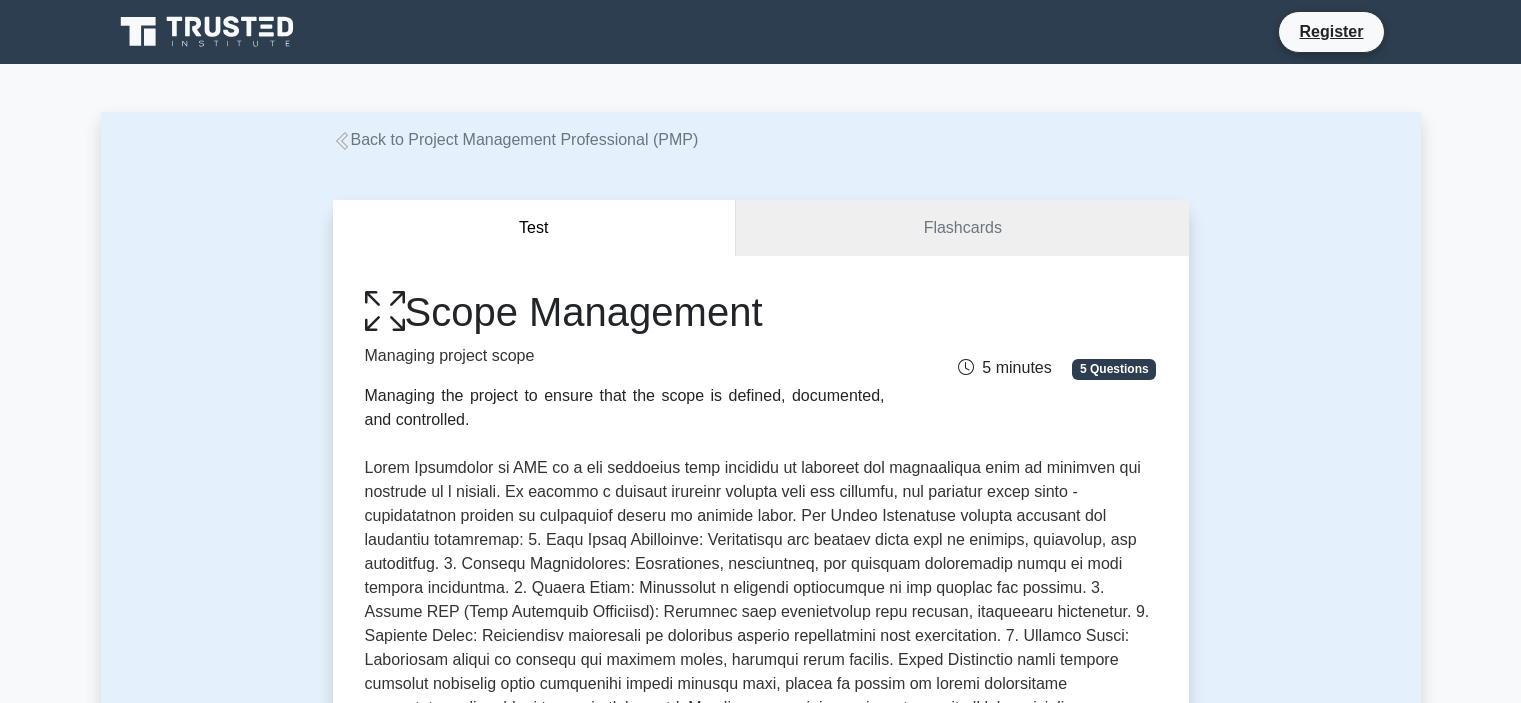 scroll, scrollTop: 0, scrollLeft: 0, axis: both 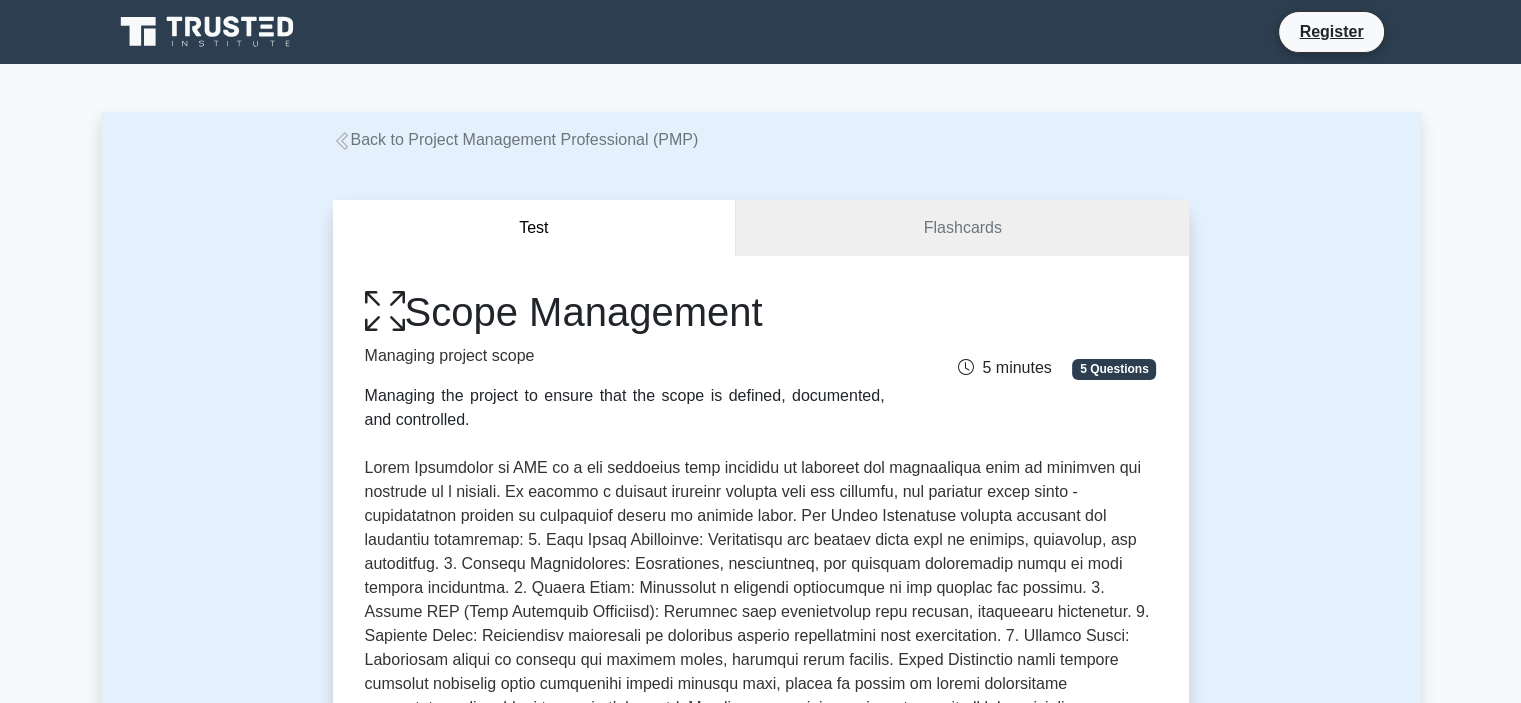 click on "Back to Project Management Professional (PMP)" at bounding box center (761, 140) 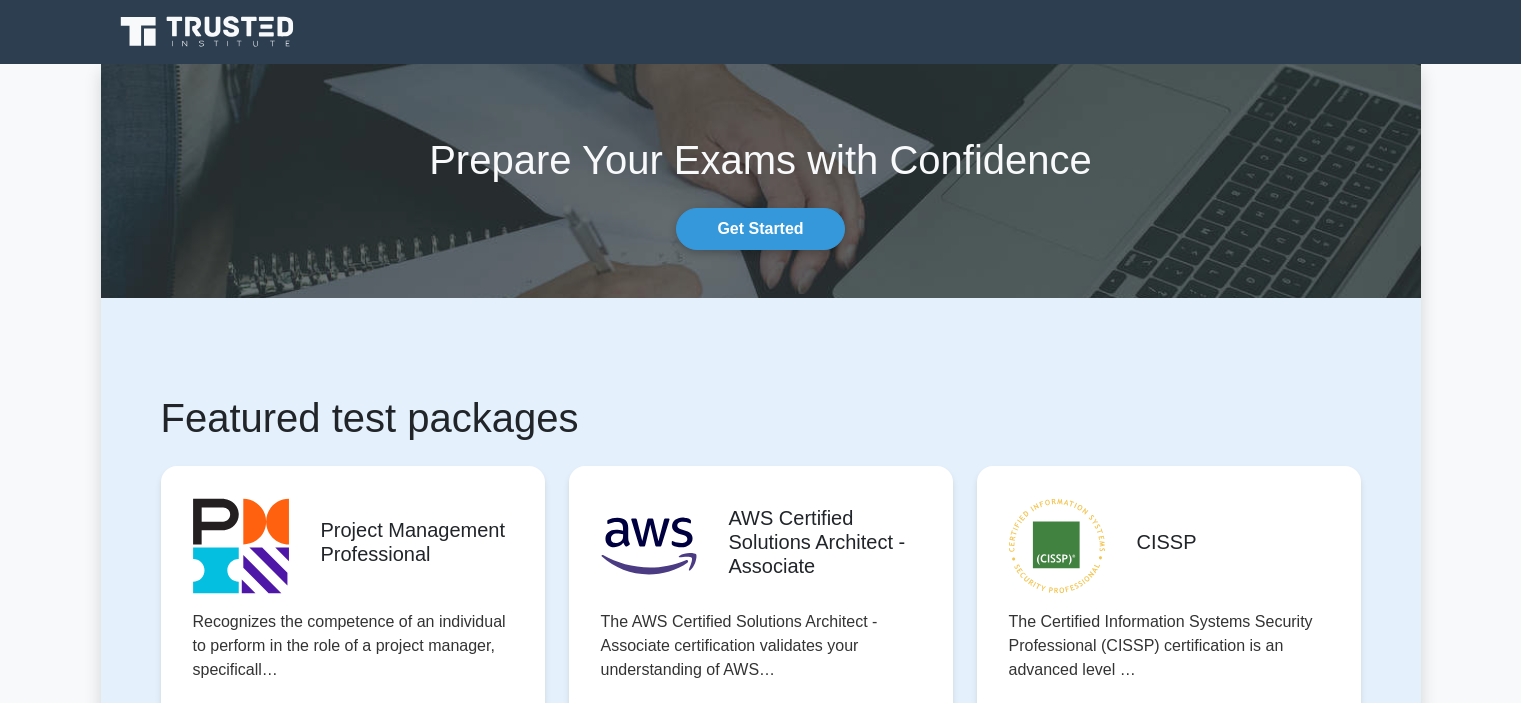 scroll, scrollTop: 0, scrollLeft: 0, axis: both 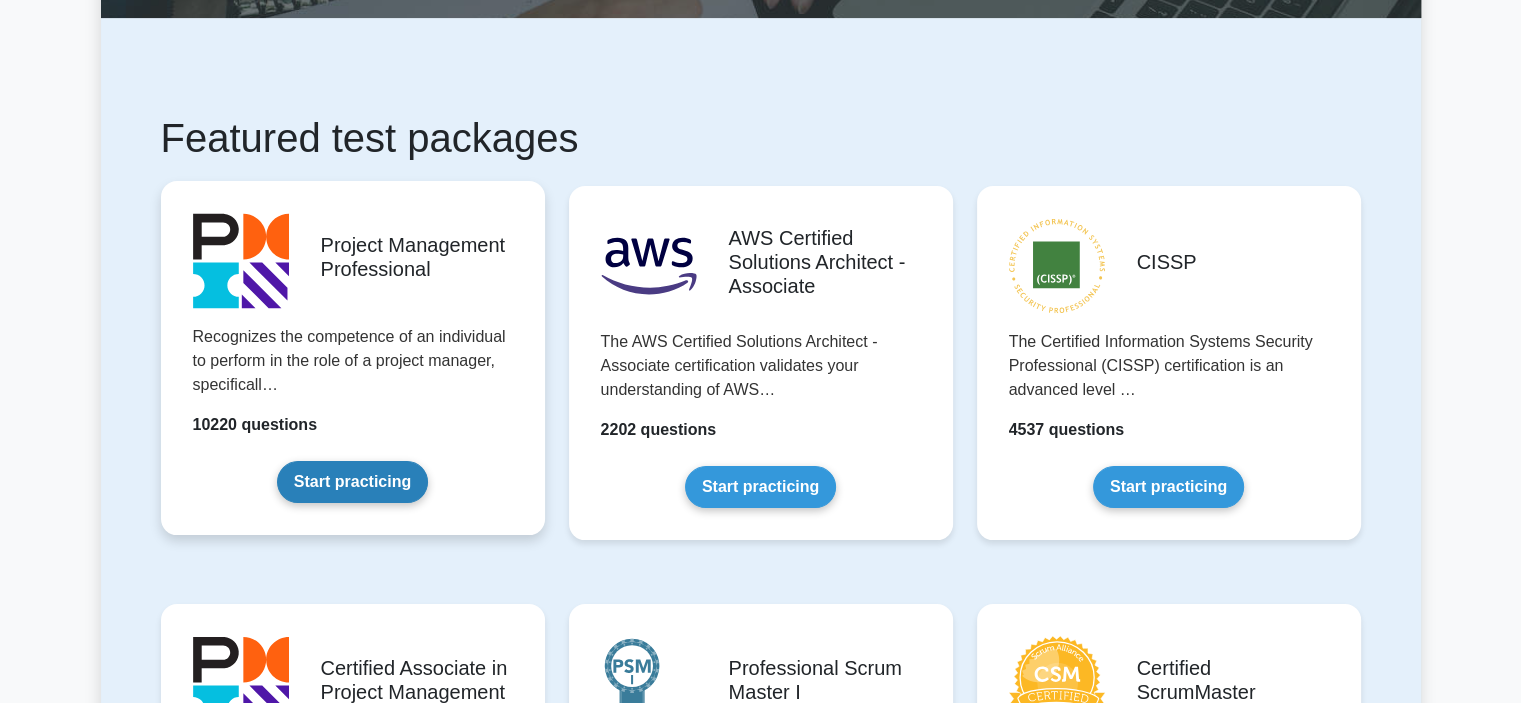 click on "Start practicing" at bounding box center (352, 482) 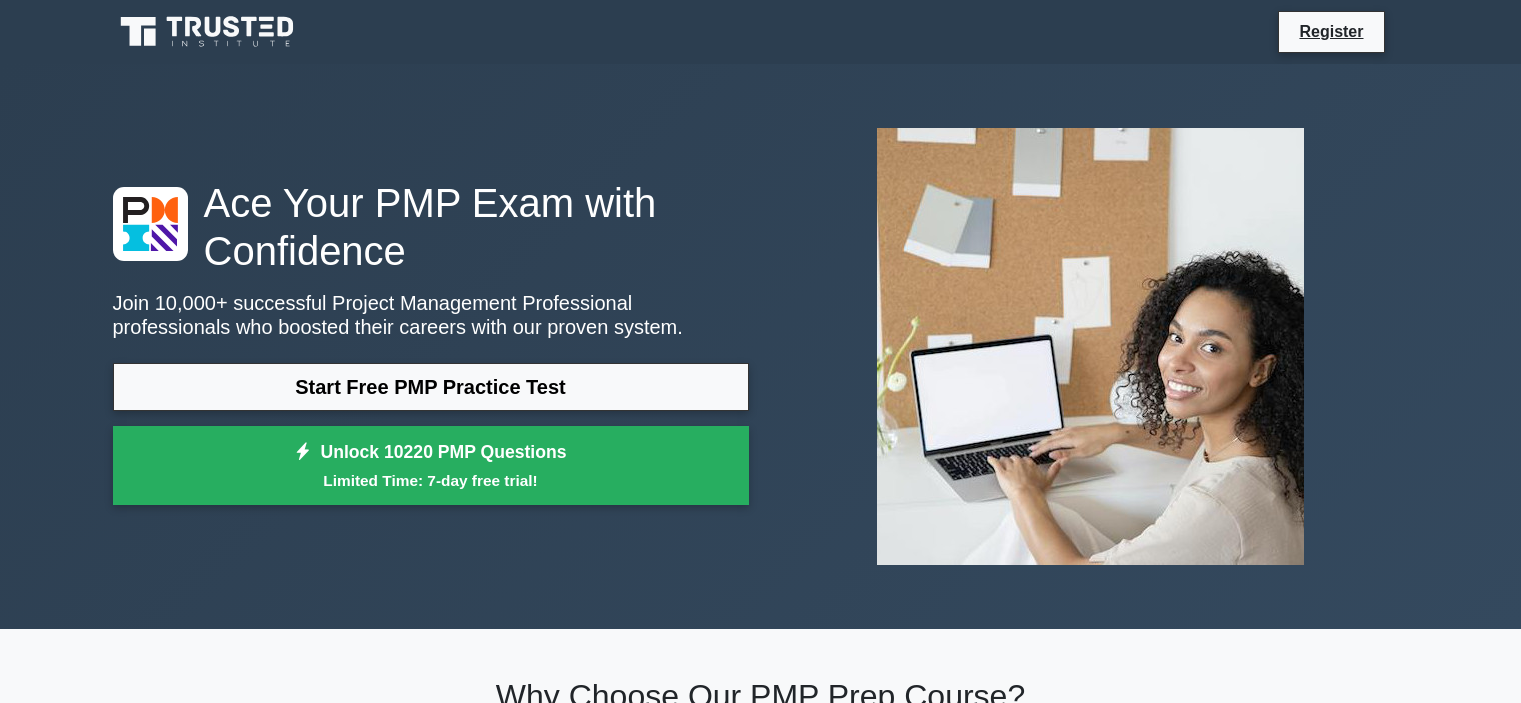scroll, scrollTop: 0, scrollLeft: 0, axis: both 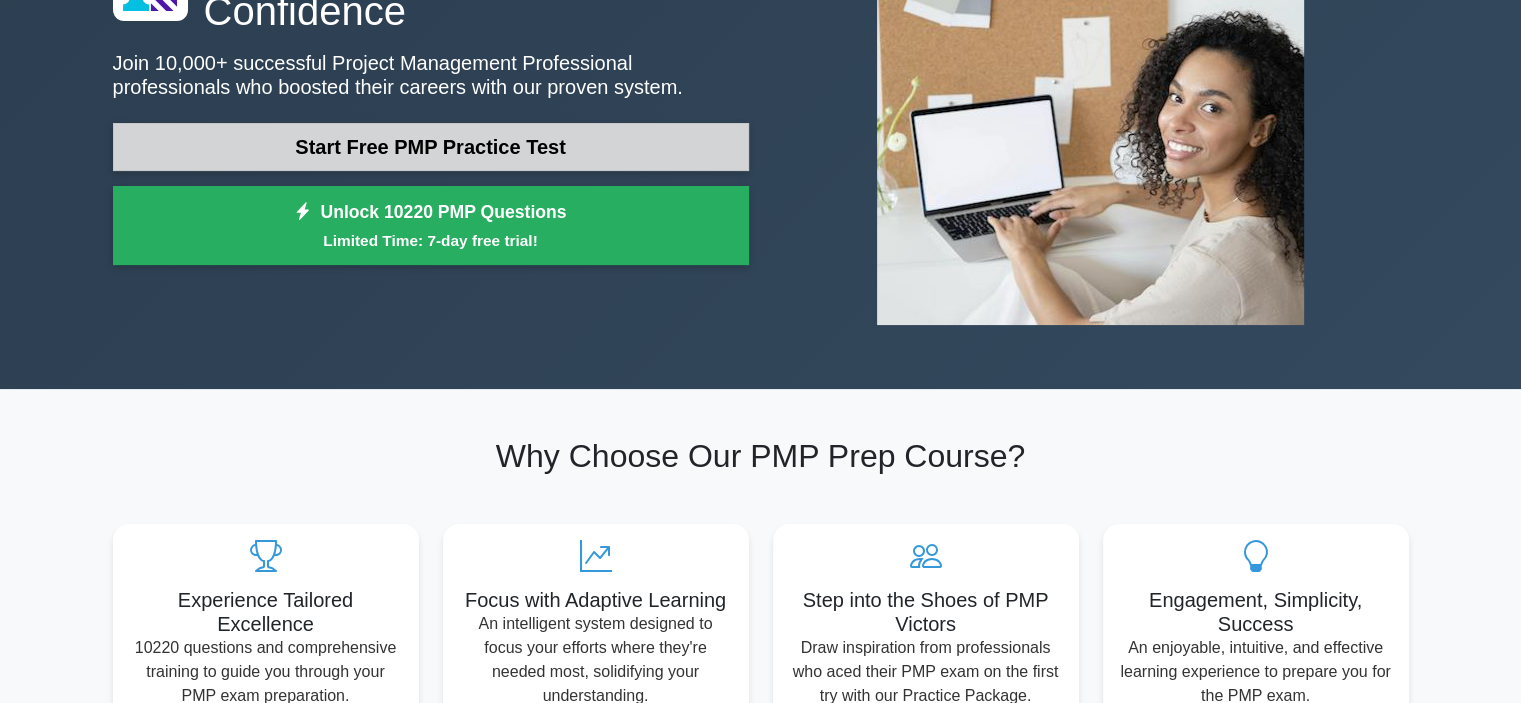 click on "Start Free PMP Practice Test" at bounding box center (431, 147) 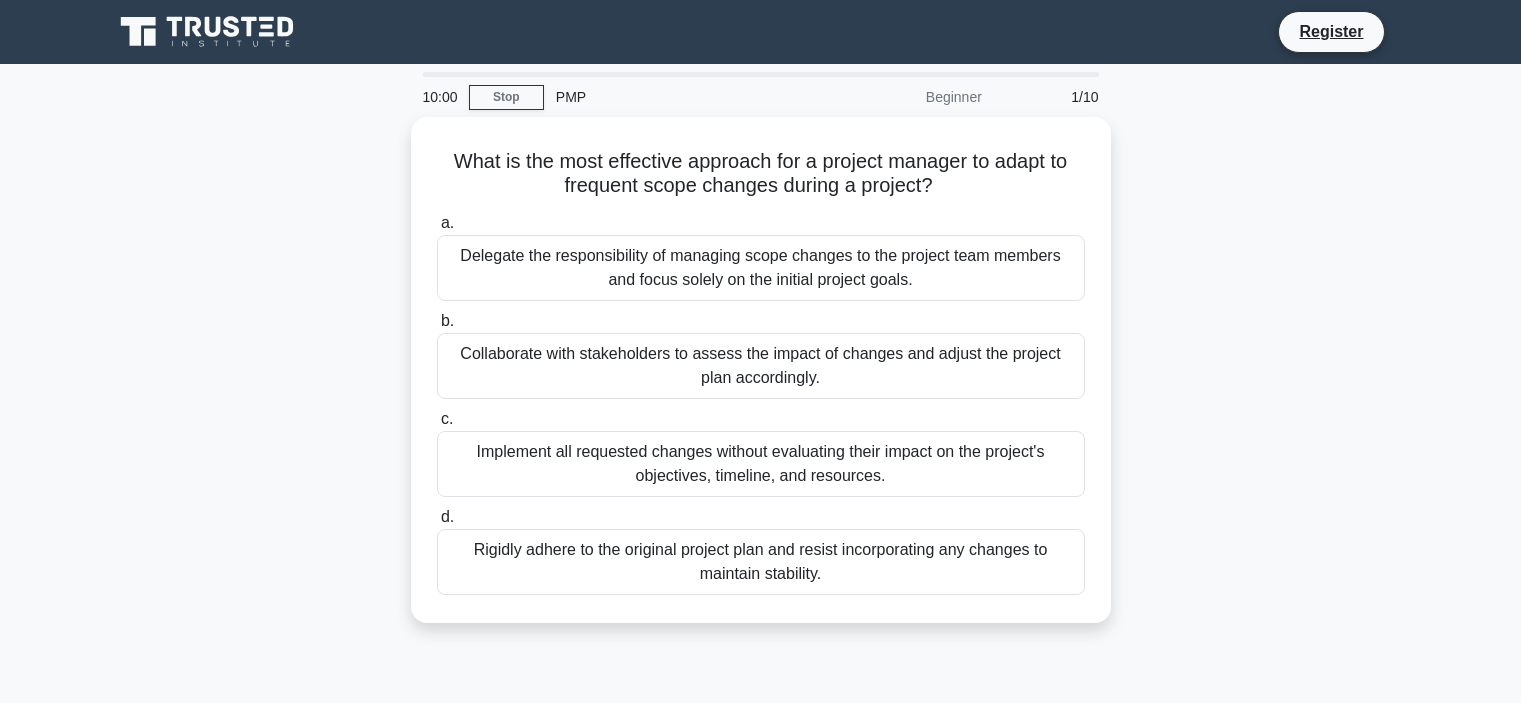 scroll, scrollTop: 0, scrollLeft: 0, axis: both 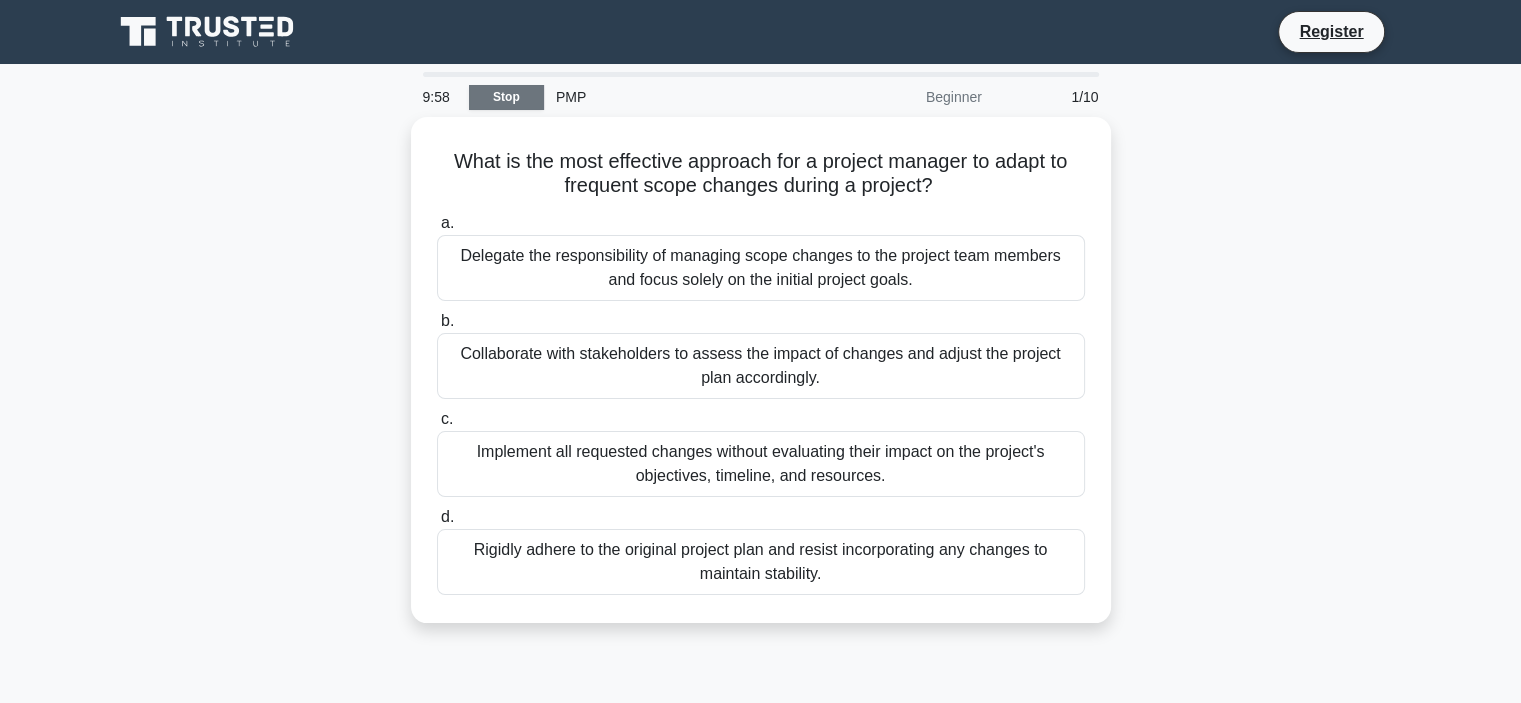click on "Stop" at bounding box center [506, 97] 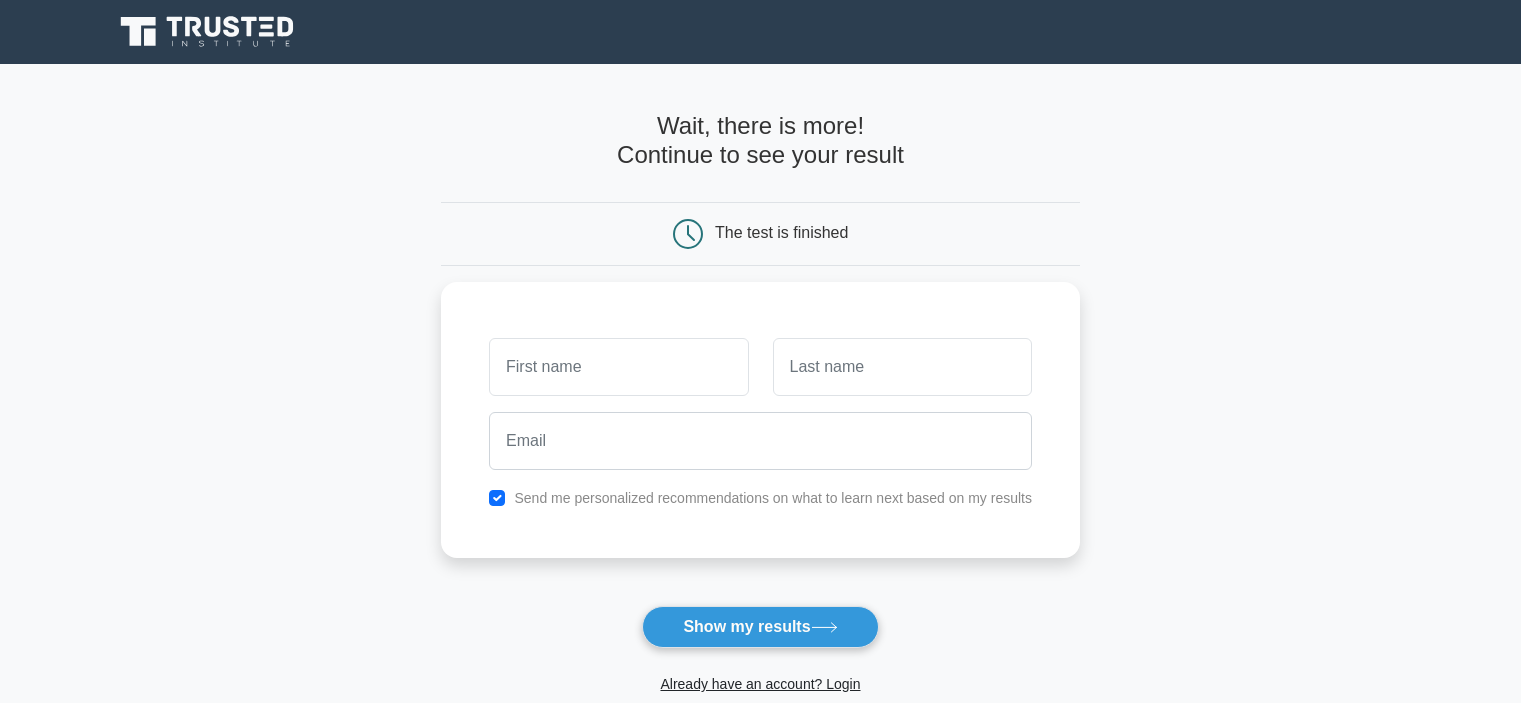 scroll, scrollTop: 0, scrollLeft: 0, axis: both 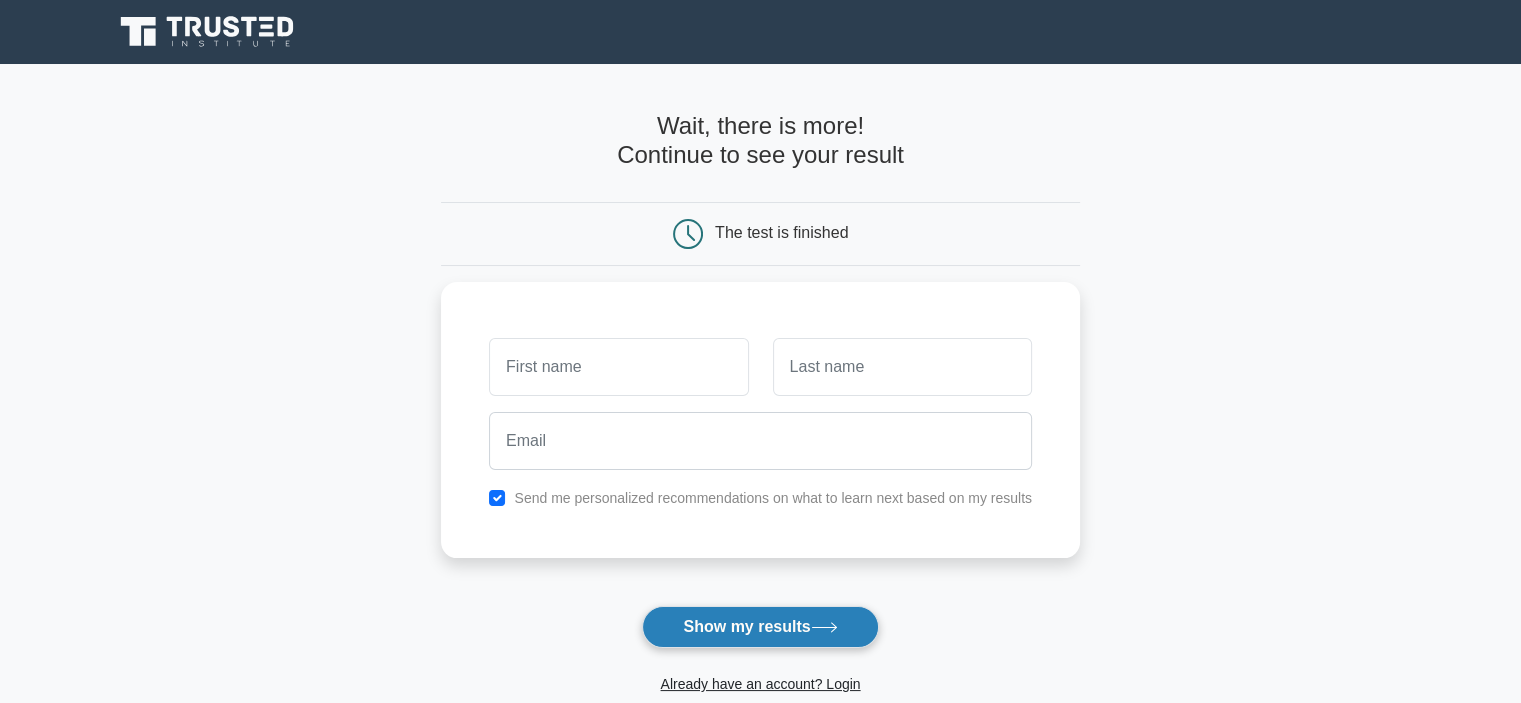 click on "Show my results" at bounding box center [760, 627] 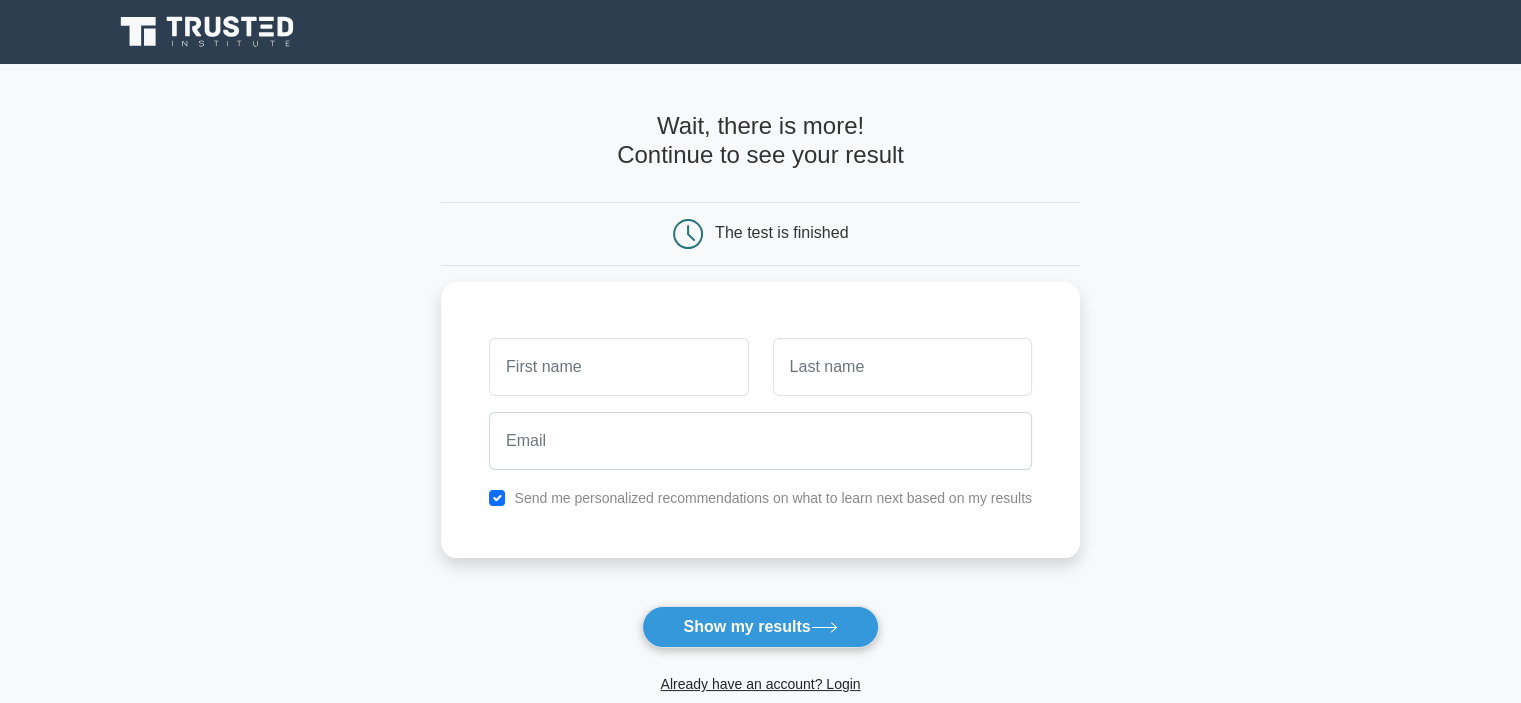 click 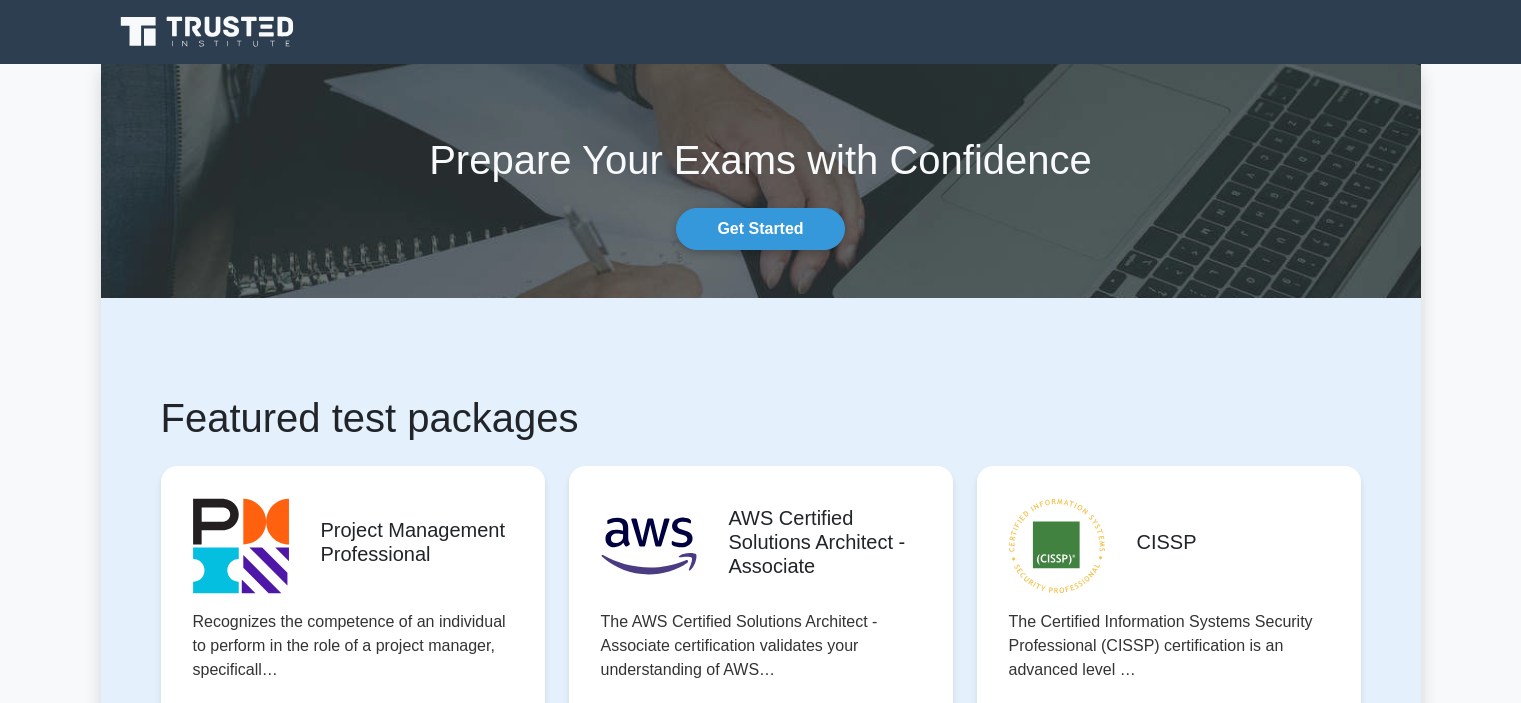 scroll, scrollTop: 0, scrollLeft: 0, axis: both 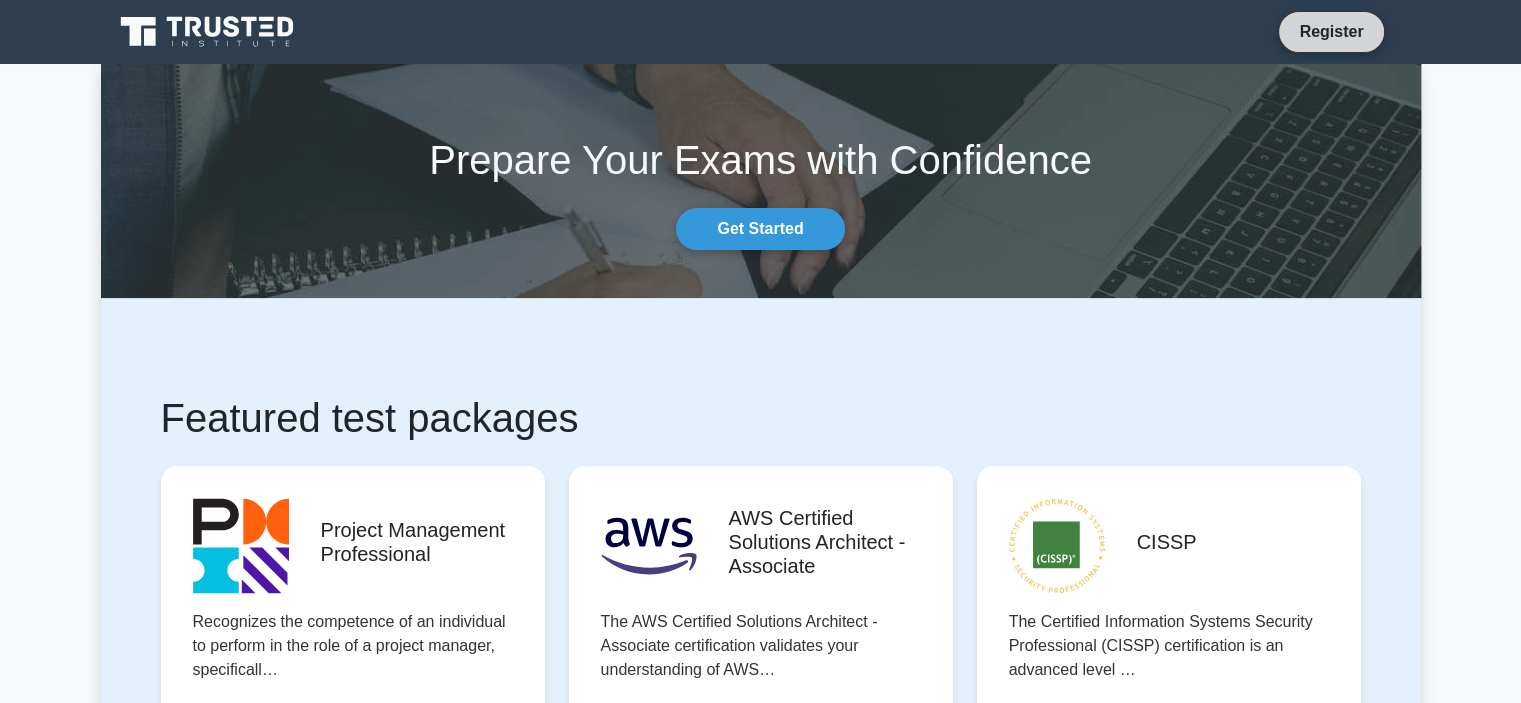 click on "Register" at bounding box center (1331, 31) 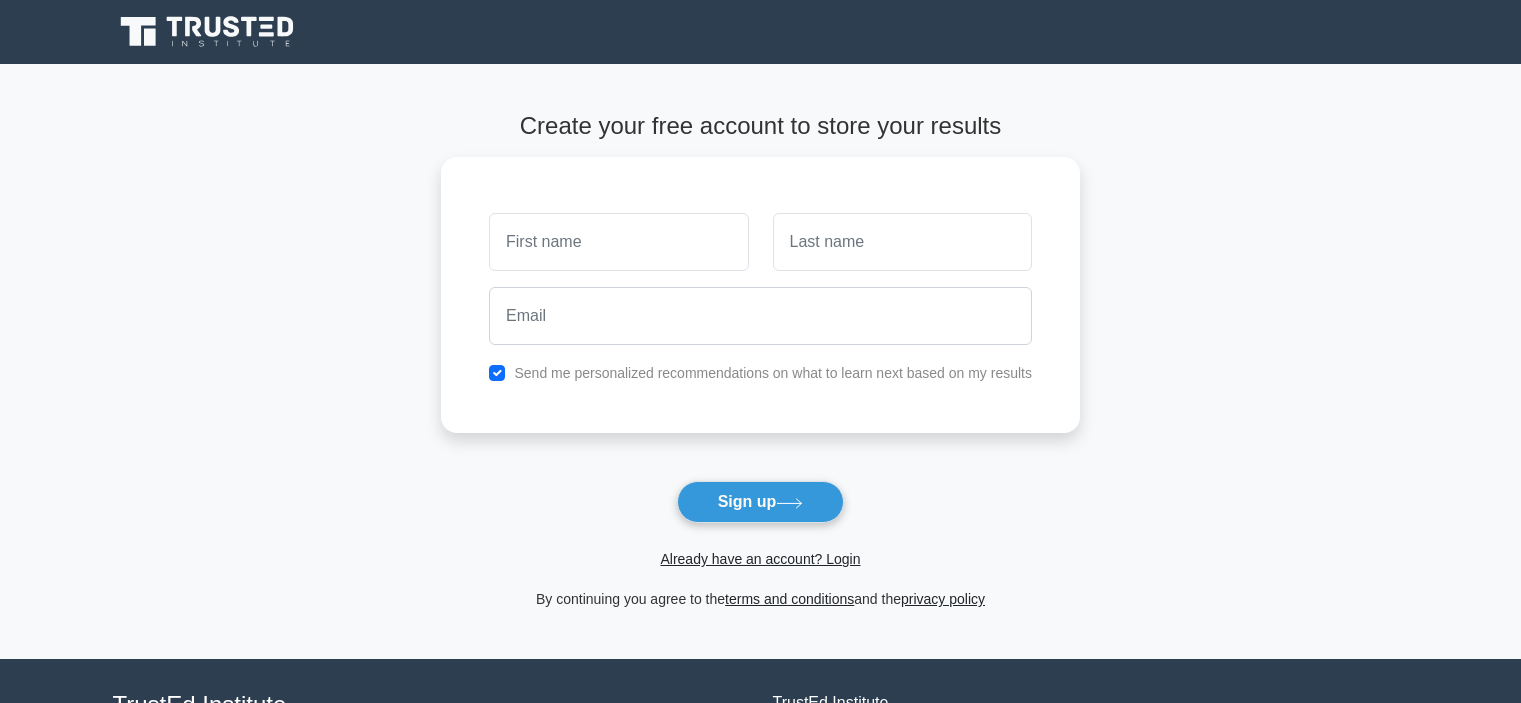 scroll, scrollTop: 0, scrollLeft: 0, axis: both 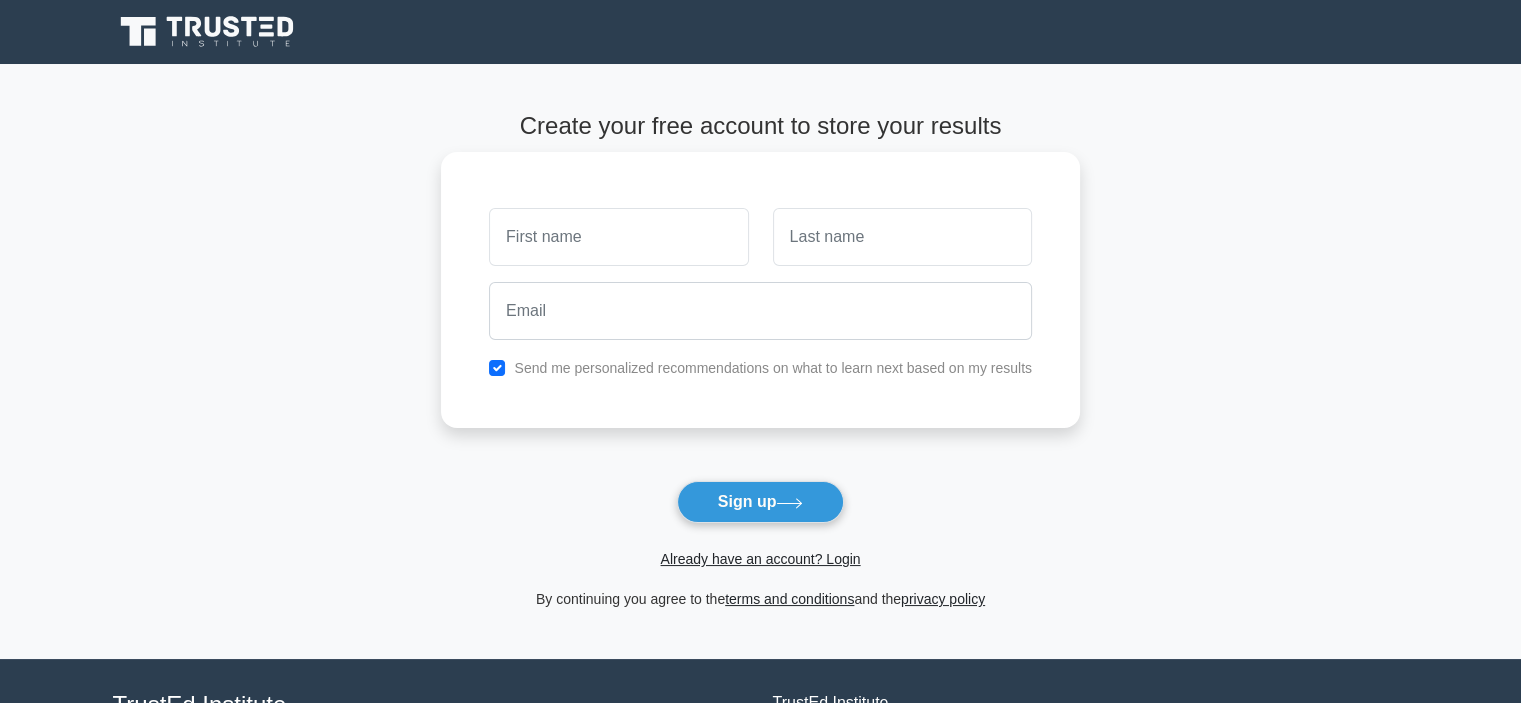click at bounding box center [618, 237] 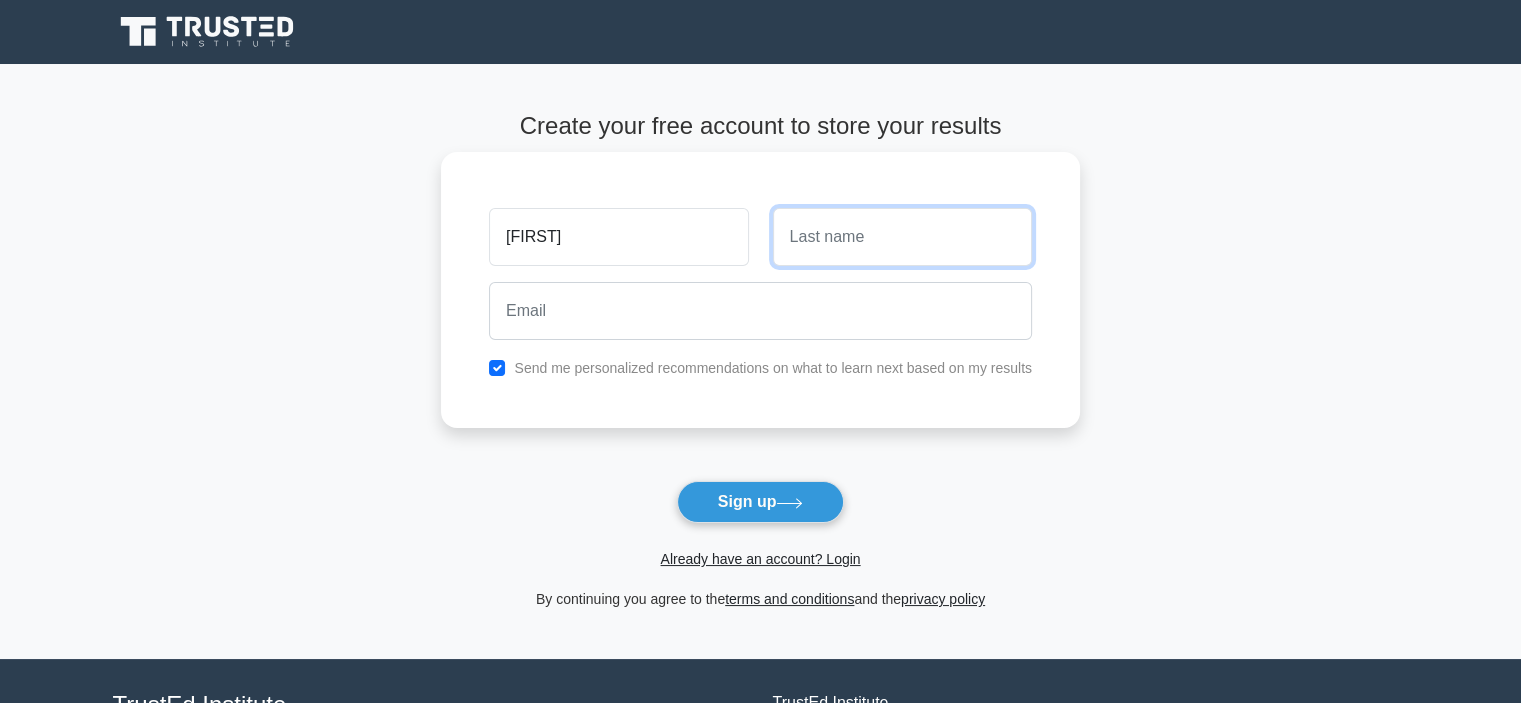 click at bounding box center [902, 237] 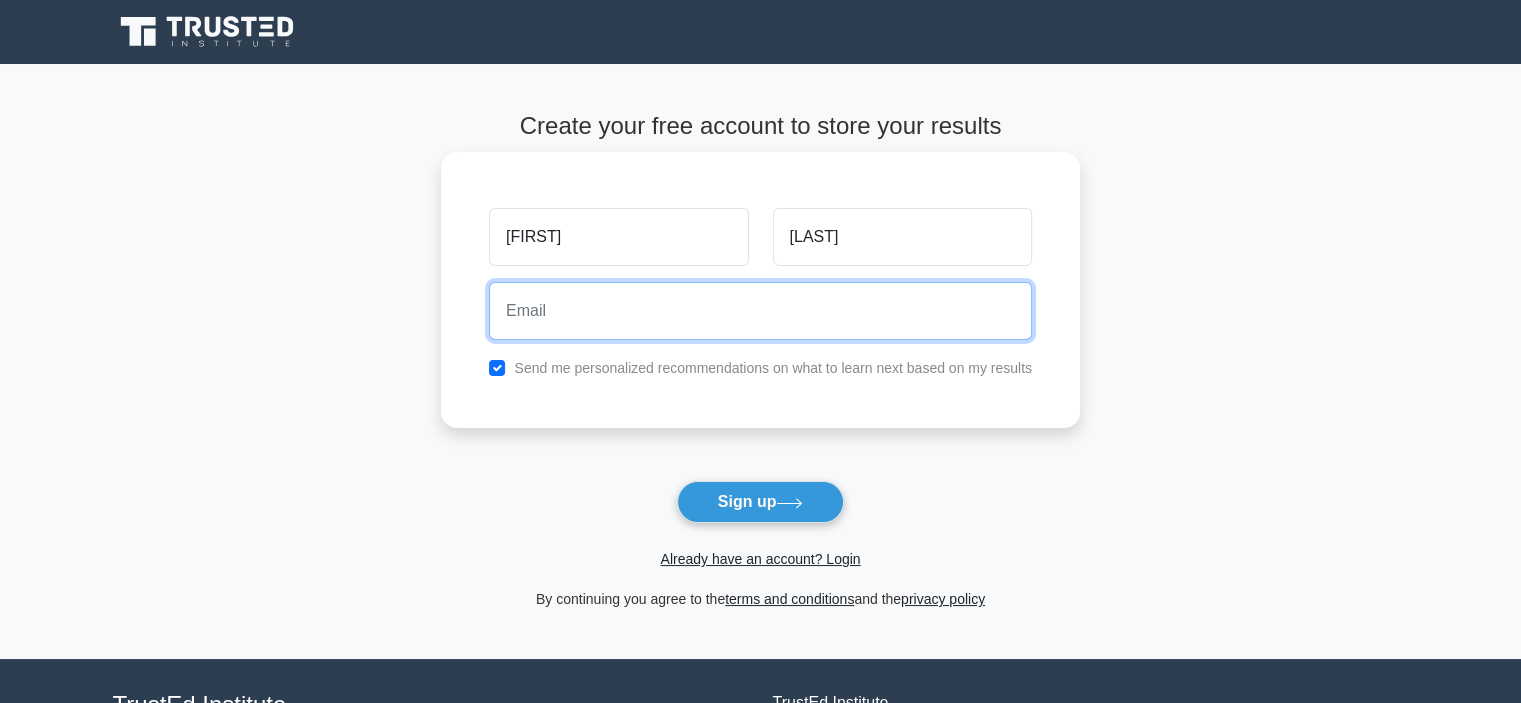 click at bounding box center (760, 311) 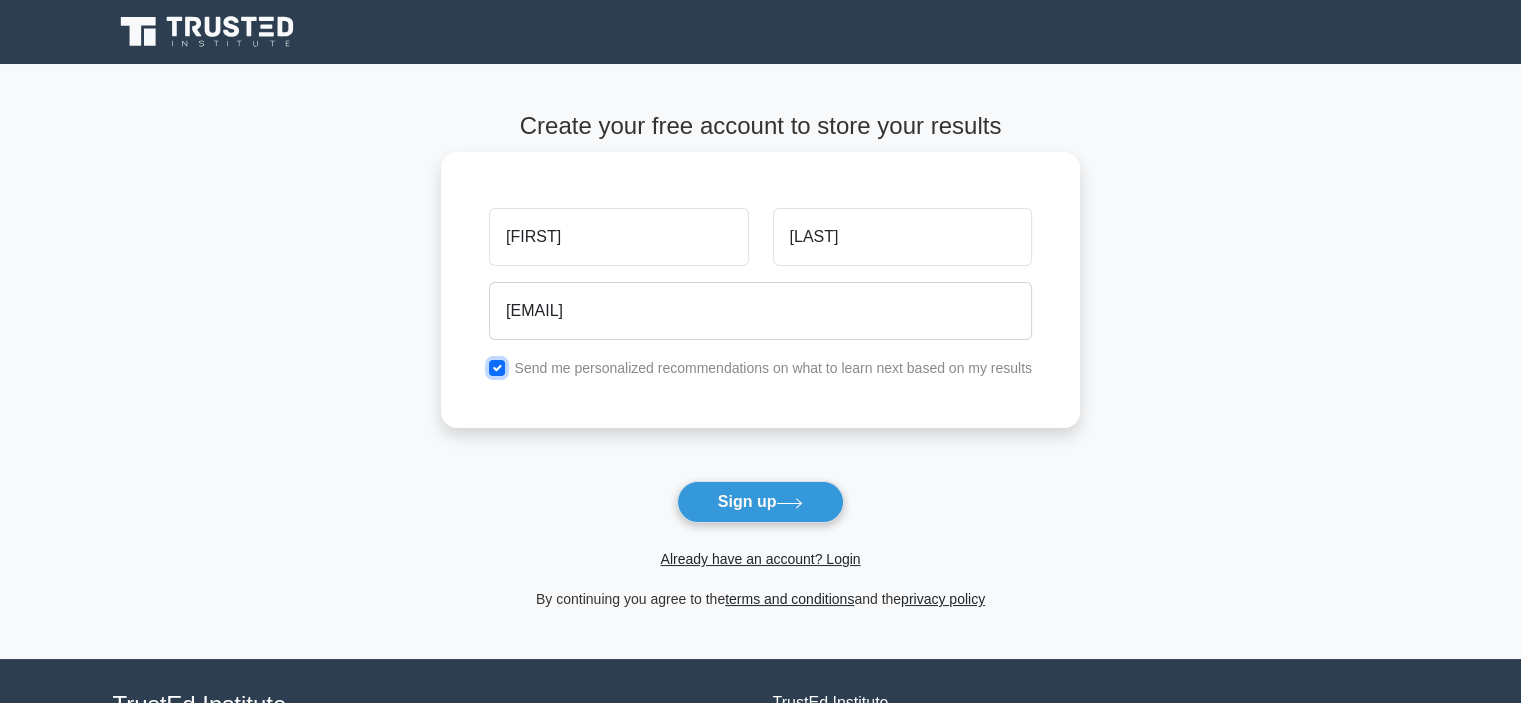 click at bounding box center (497, 368) 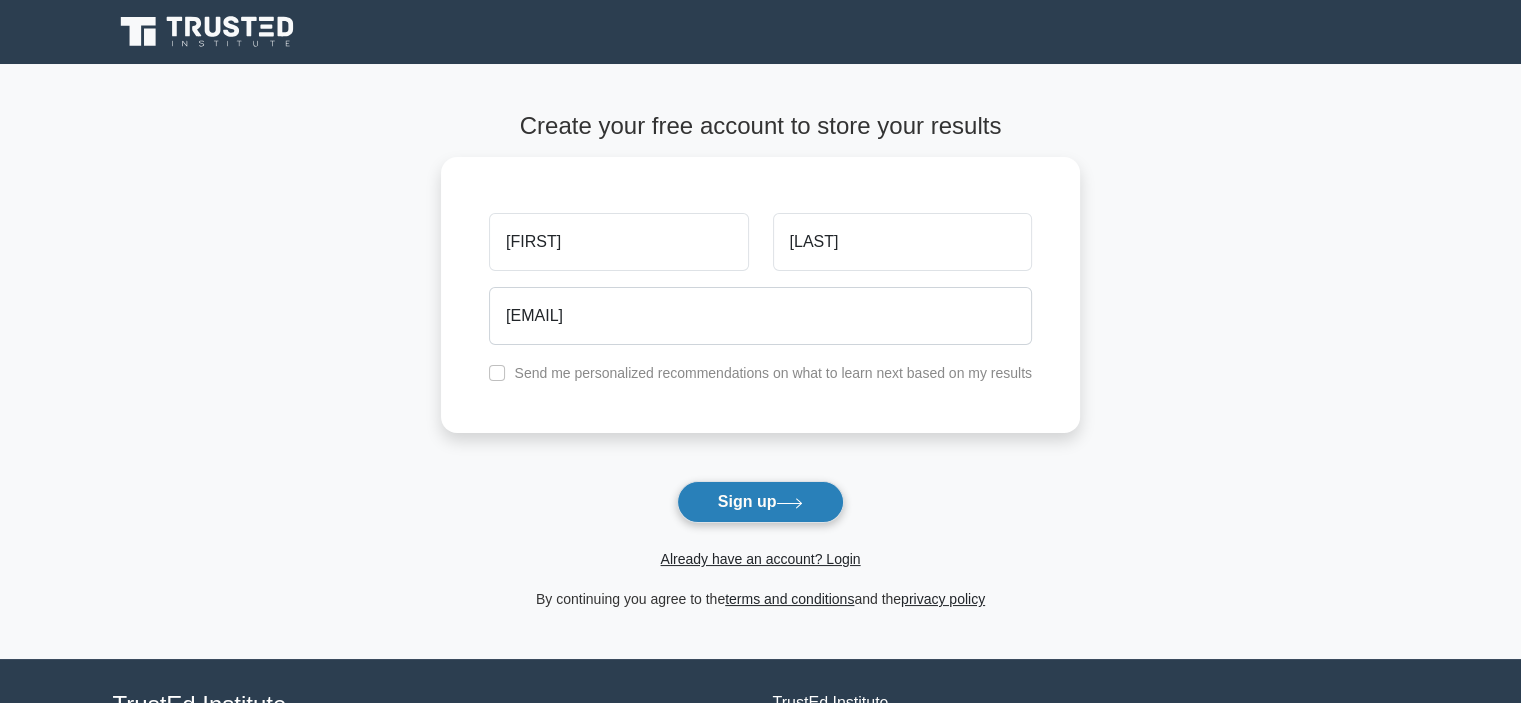 click on "Sign up" at bounding box center [761, 502] 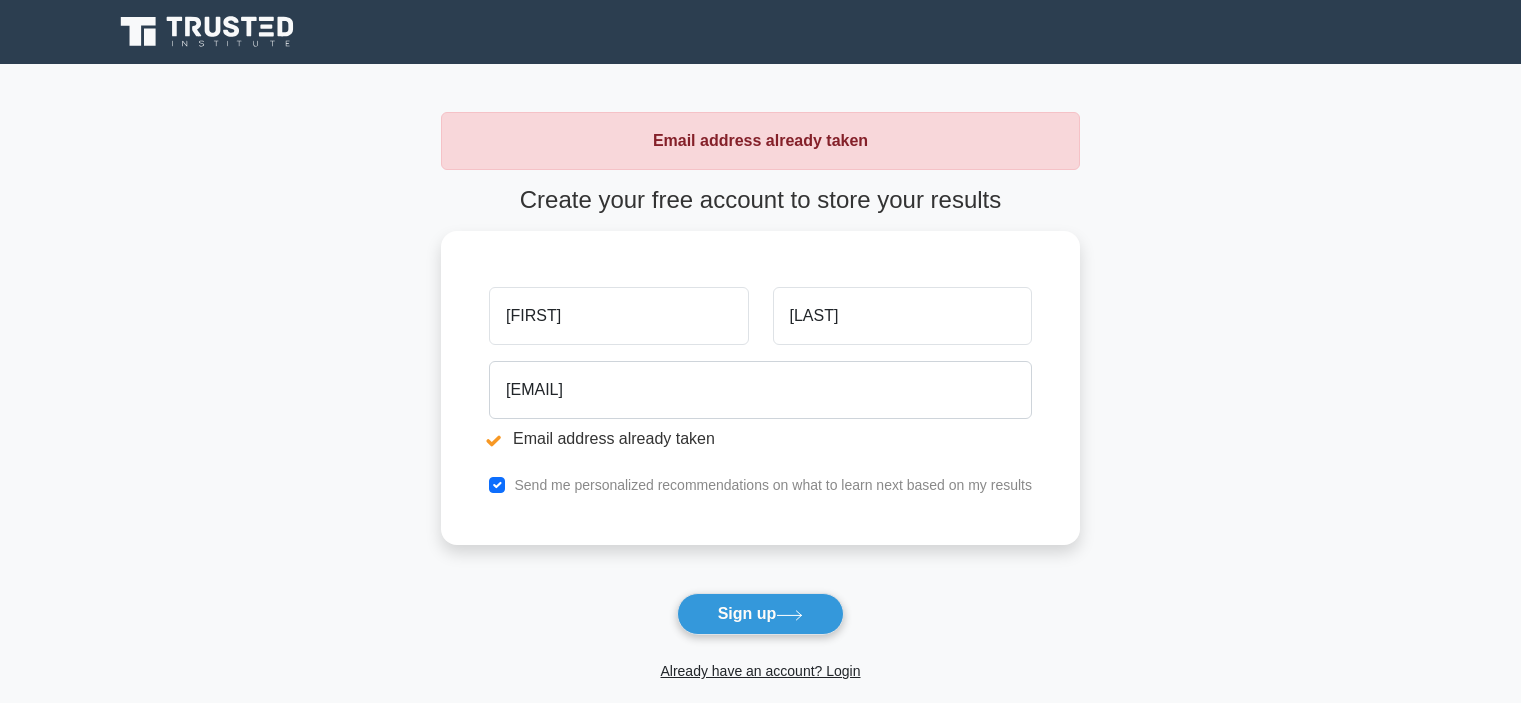 scroll, scrollTop: 0, scrollLeft: 0, axis: both 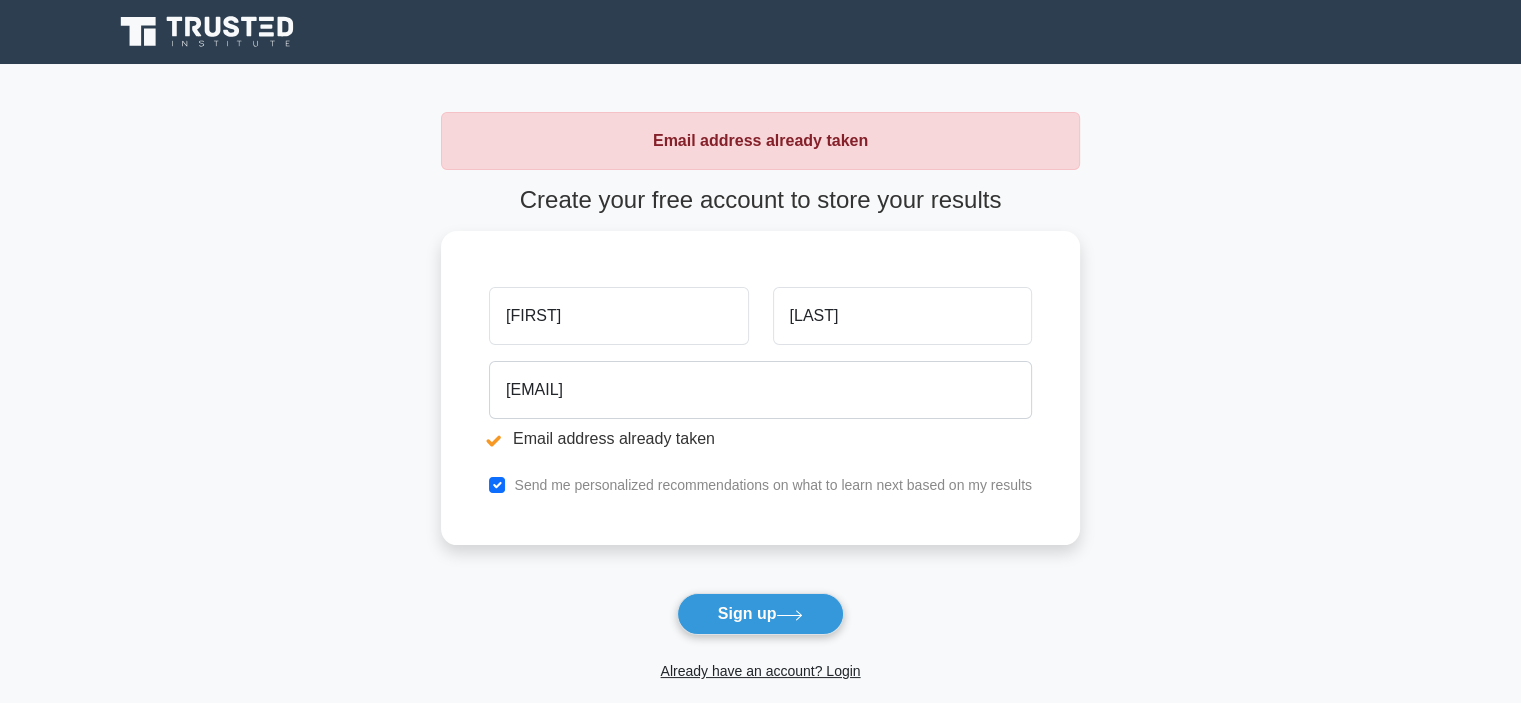 click 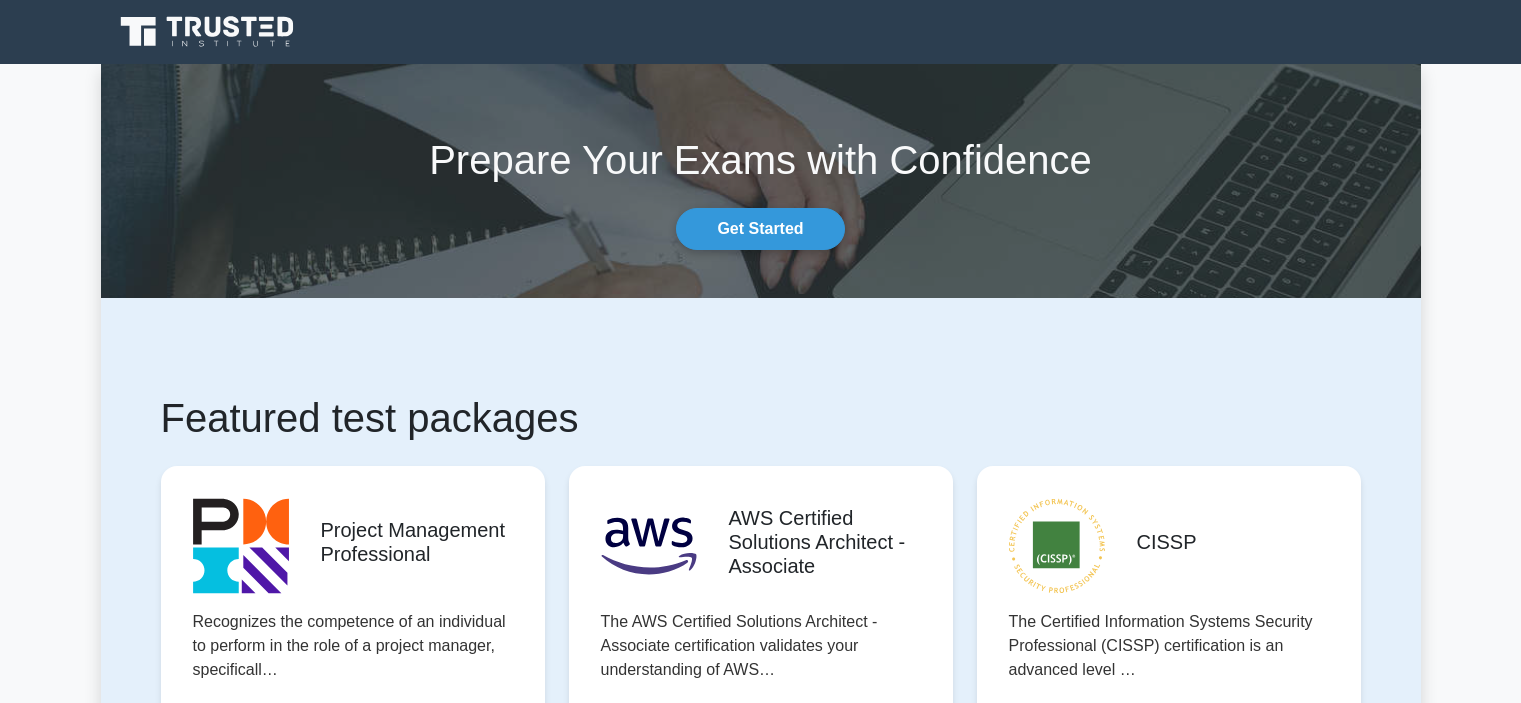 scroll, scrollTop: 0, scrollLeft: 0, axis: both 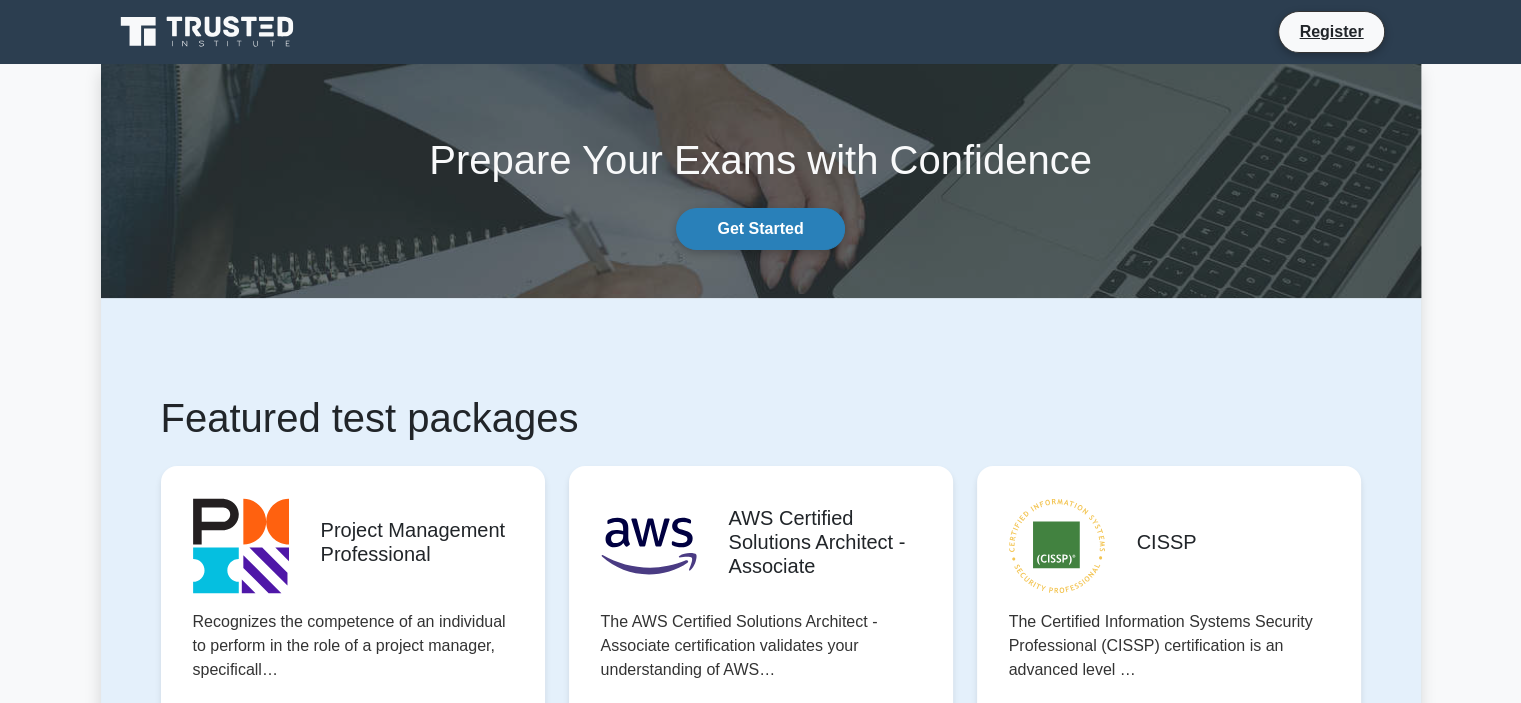 click on "Get Started" at bounding box center (760, 229) 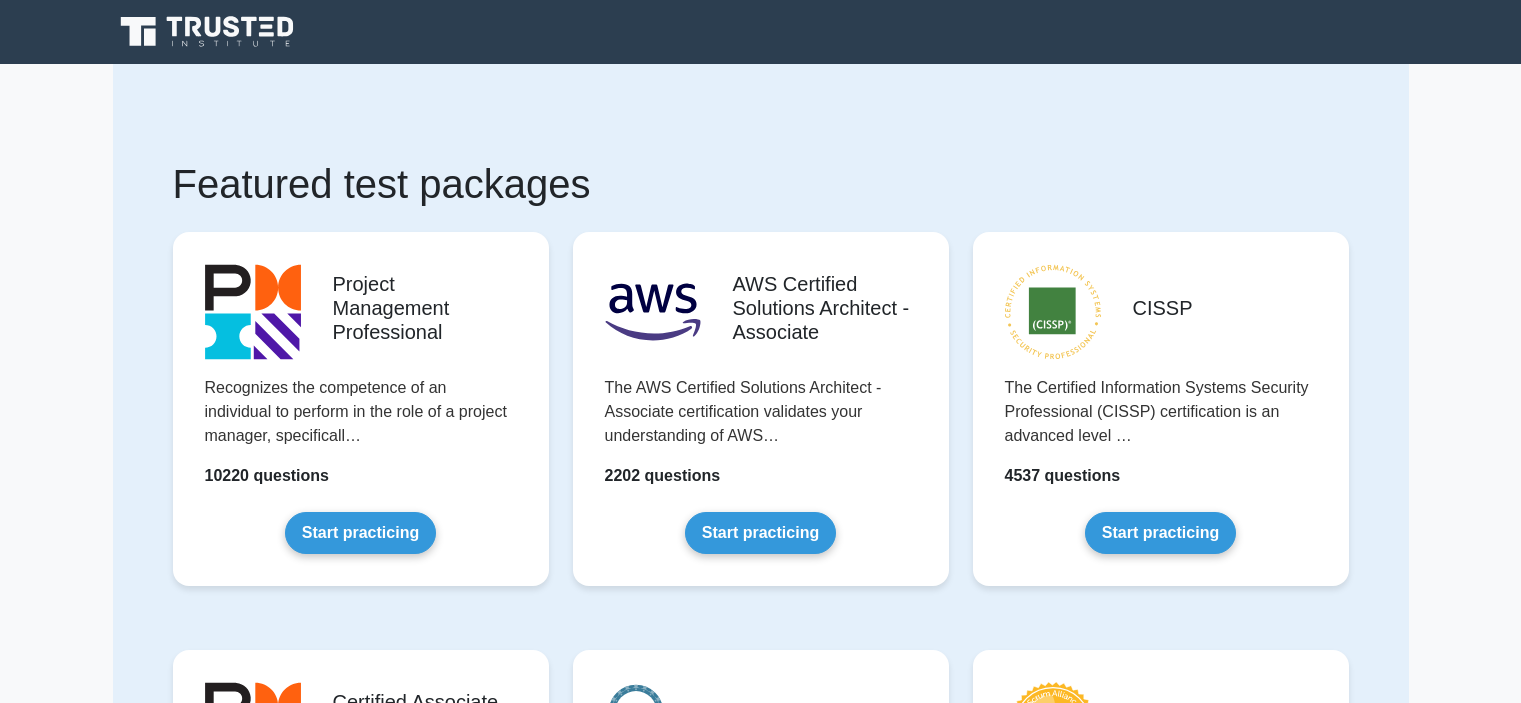 scroll, scrollTop: 0, scrollLeft: 0, axis: both 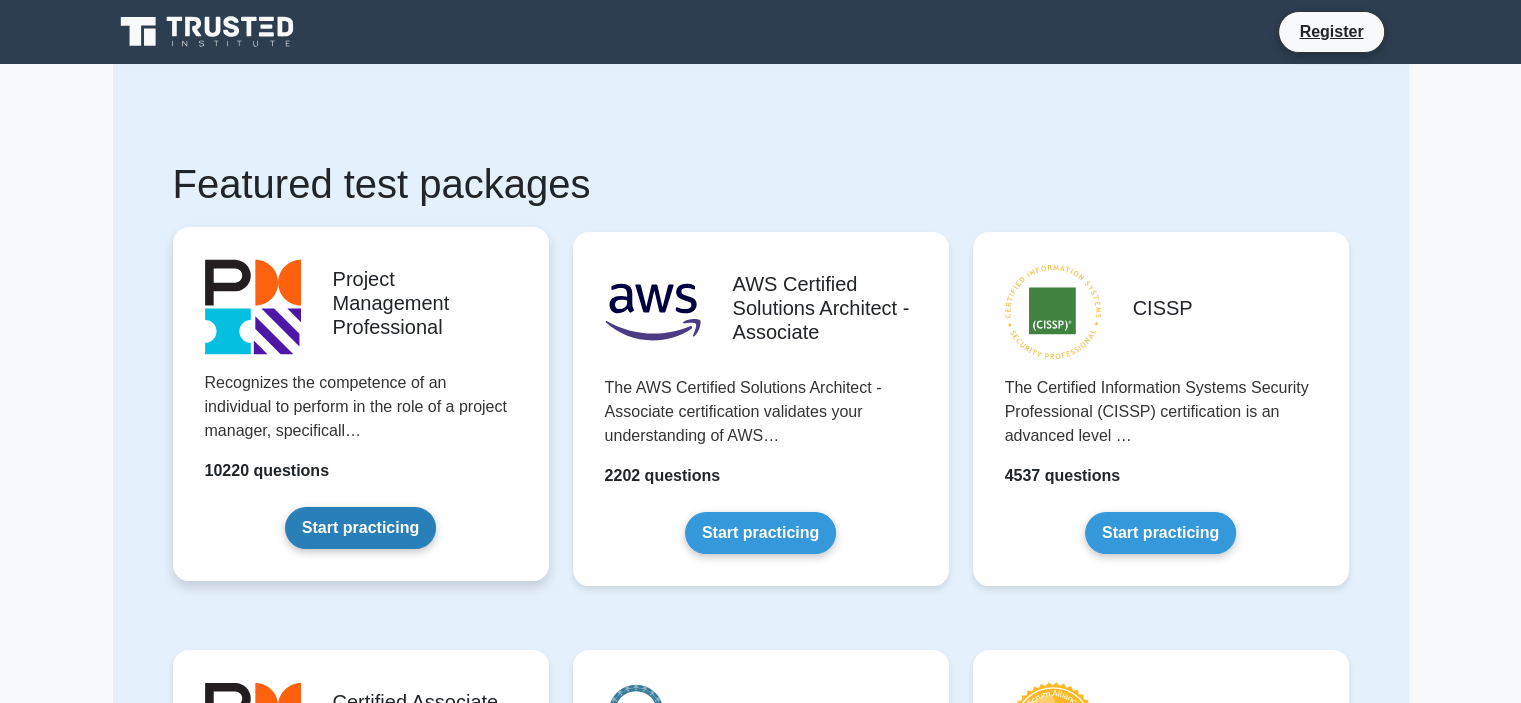 click on "Start practicing" at bounding box center (360, 528) 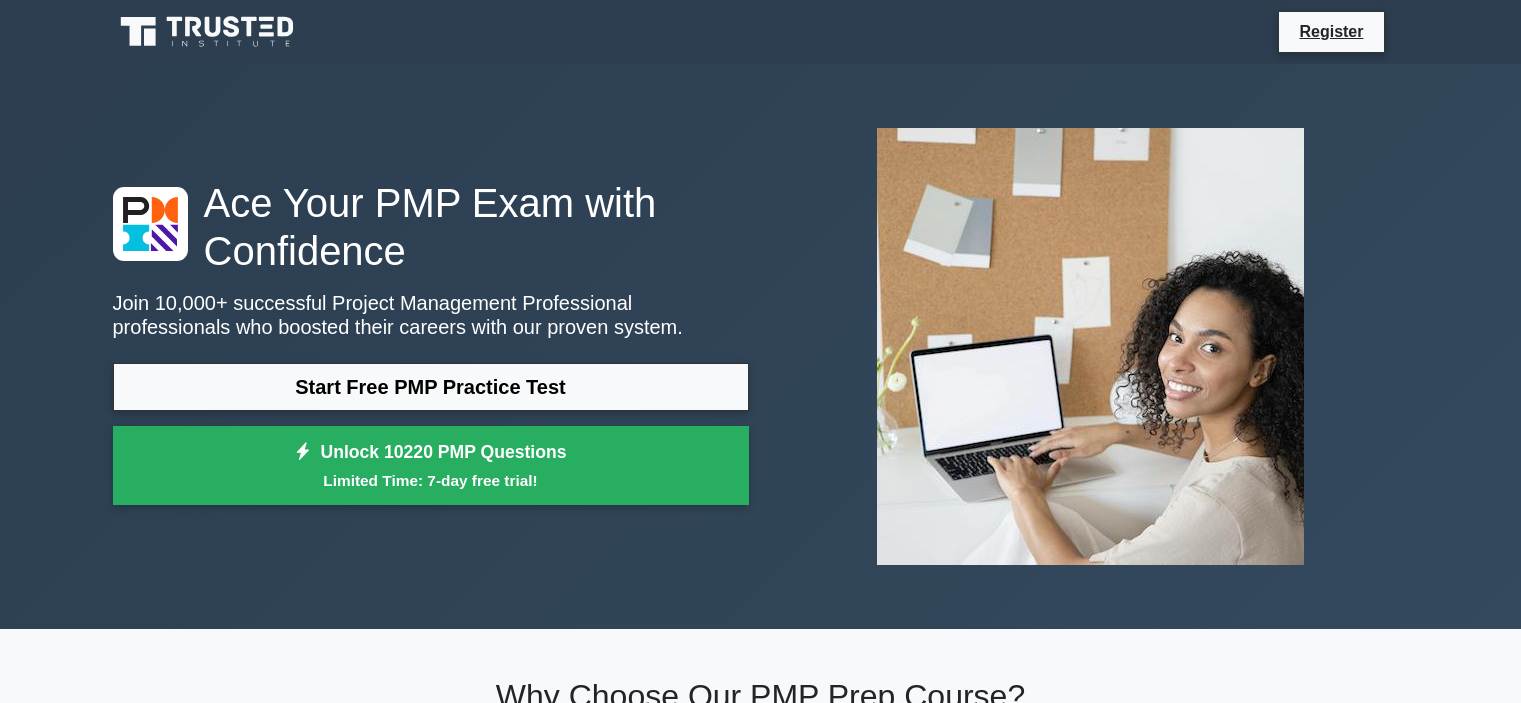 scroll, scrollTop: 0, scrollLeft: 0, axis: both 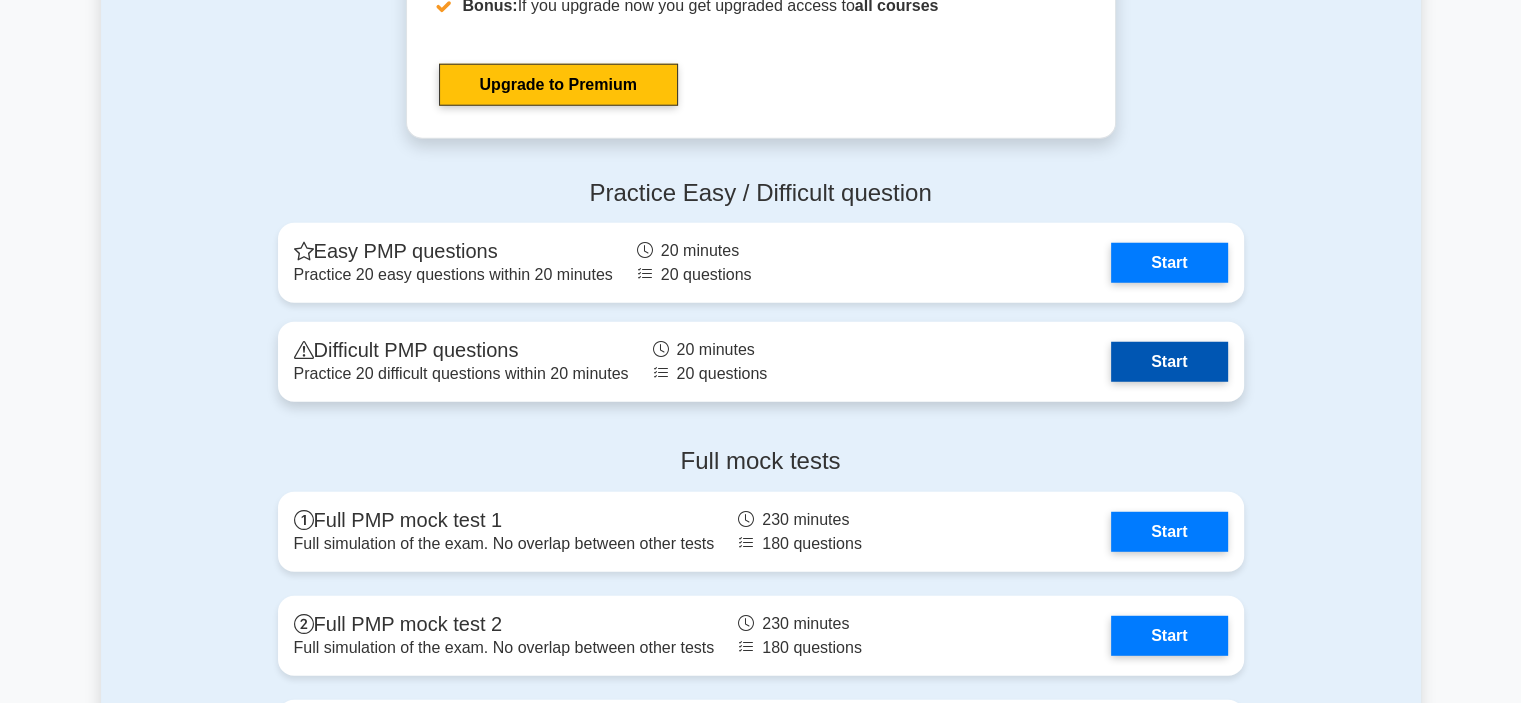 click on "Start" at bounding box center (1169, 362) 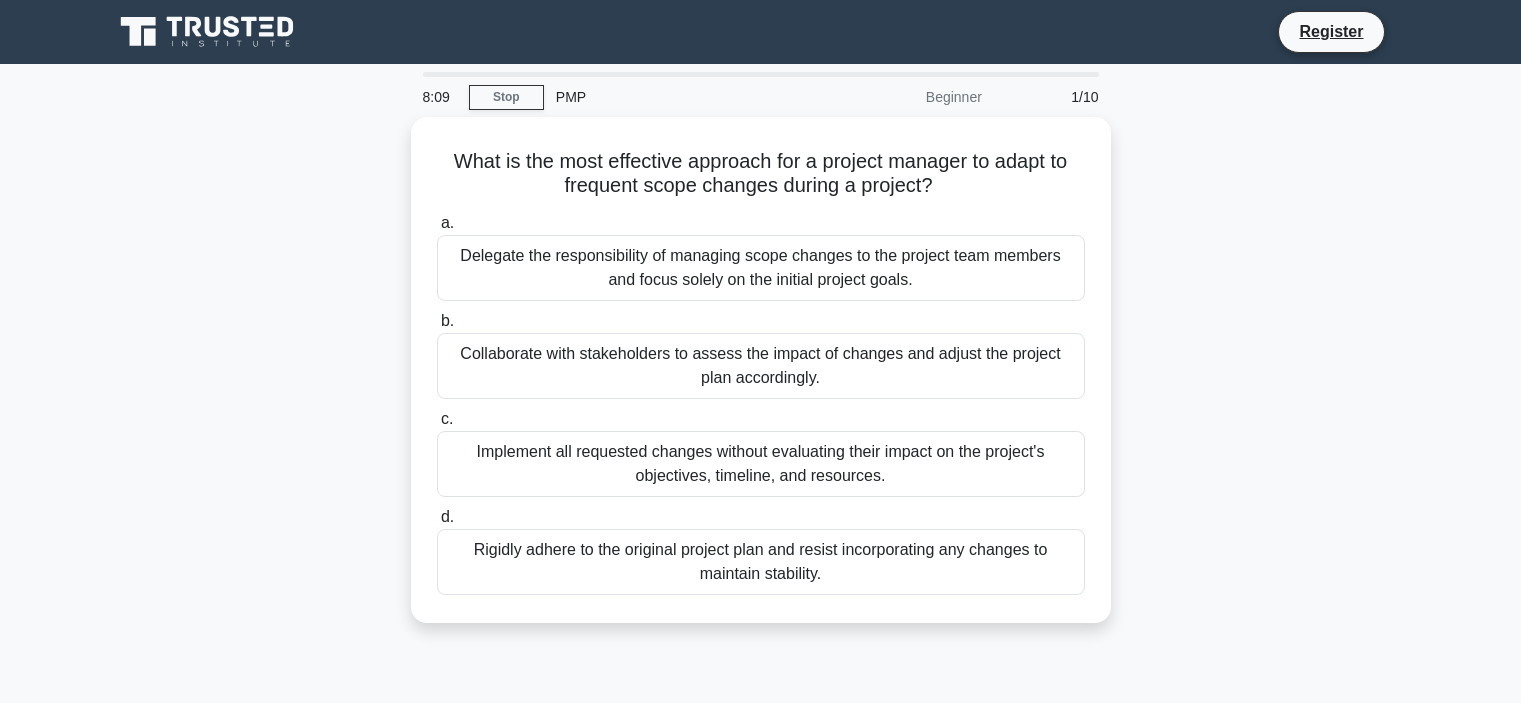 scroll, scrollTop: 0, scrollLeft: 0, axis: both 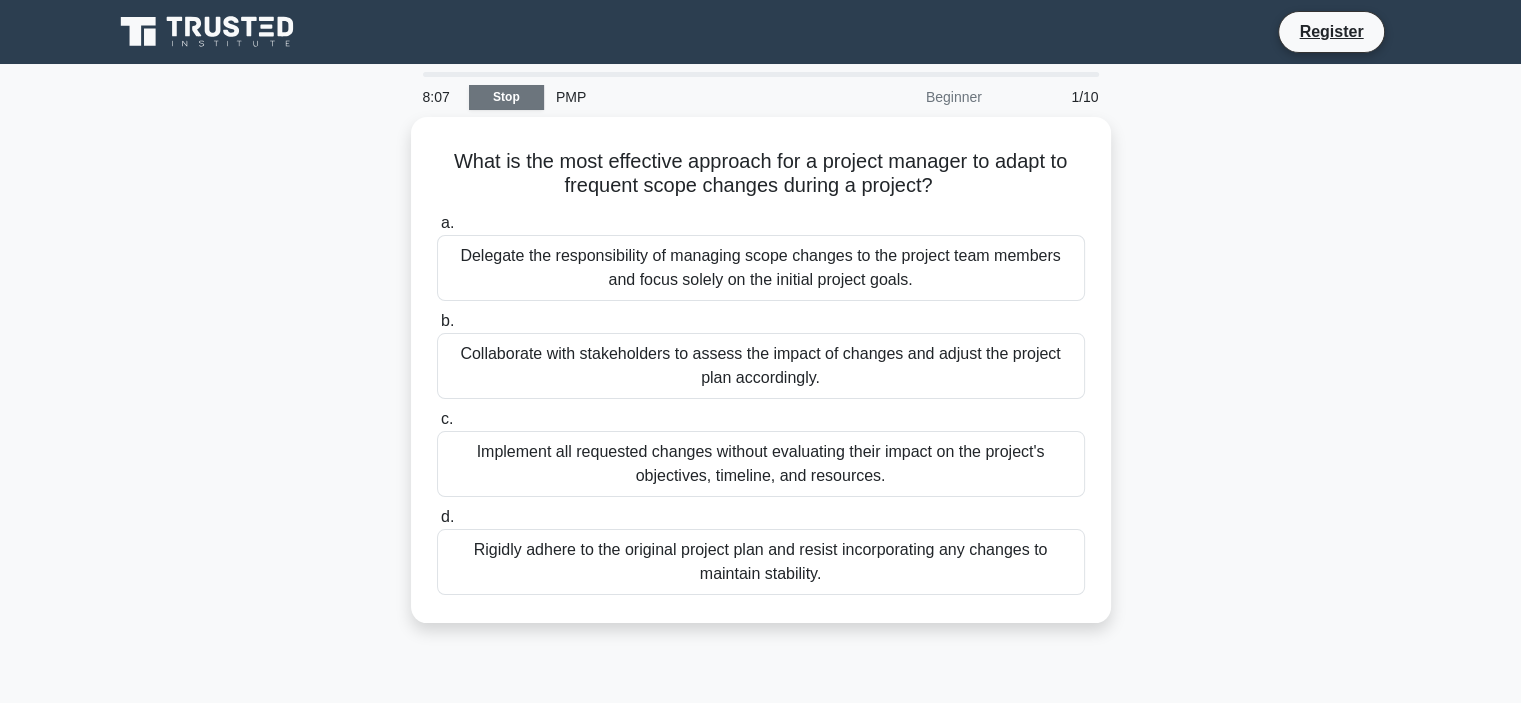 click on "Stop" at bounding box center [506, 97] 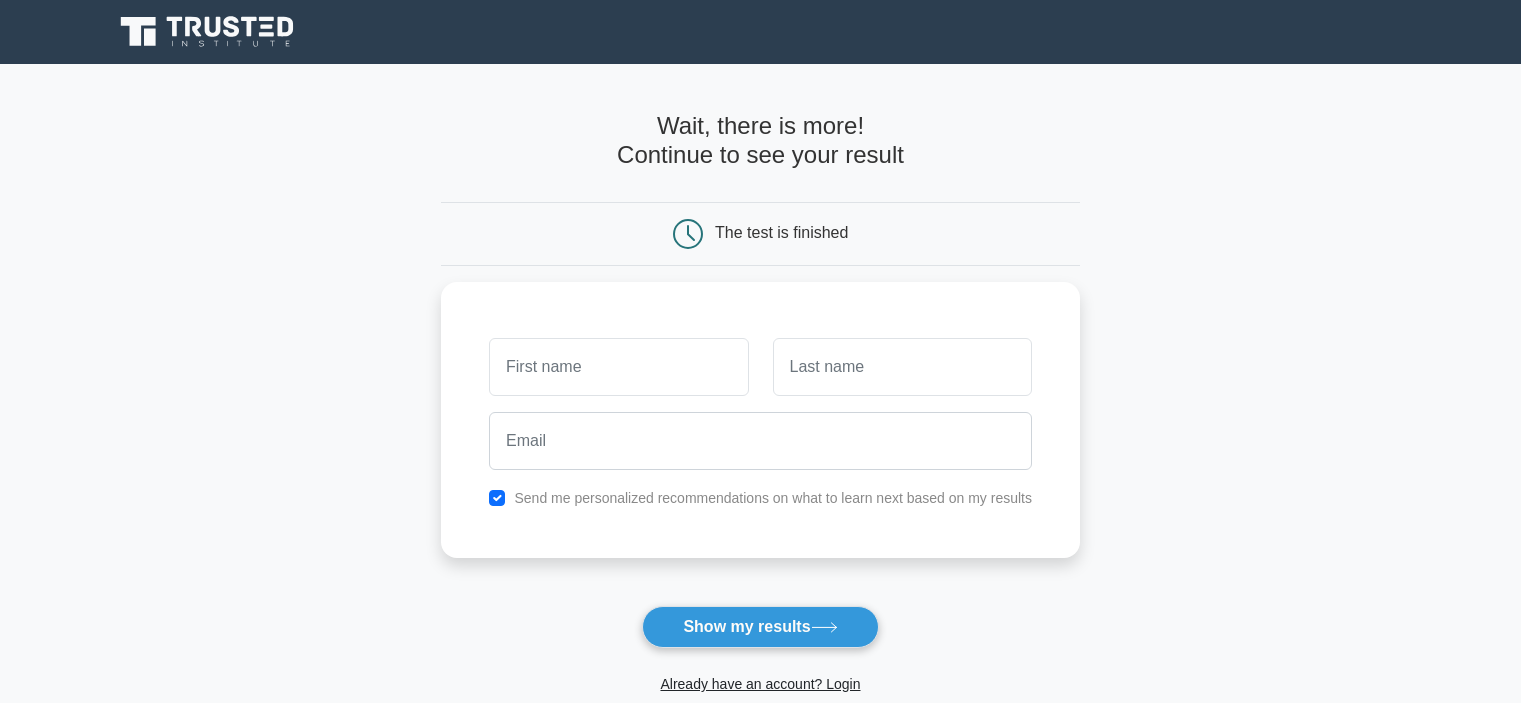 scroll, scrollTop: 0, scrollLeft: 0, axis: both 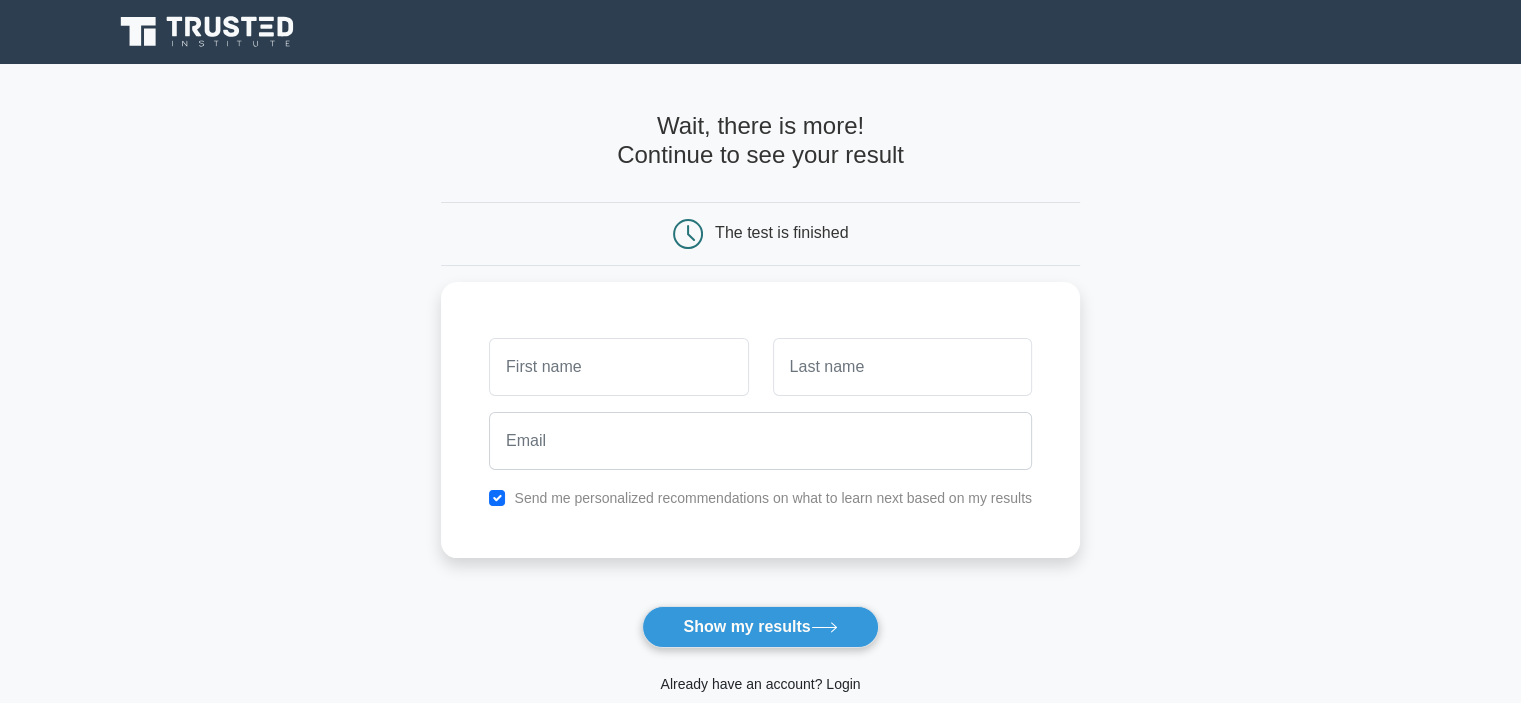 click on "Already have an account? Login" at bounding box center [760, 684] 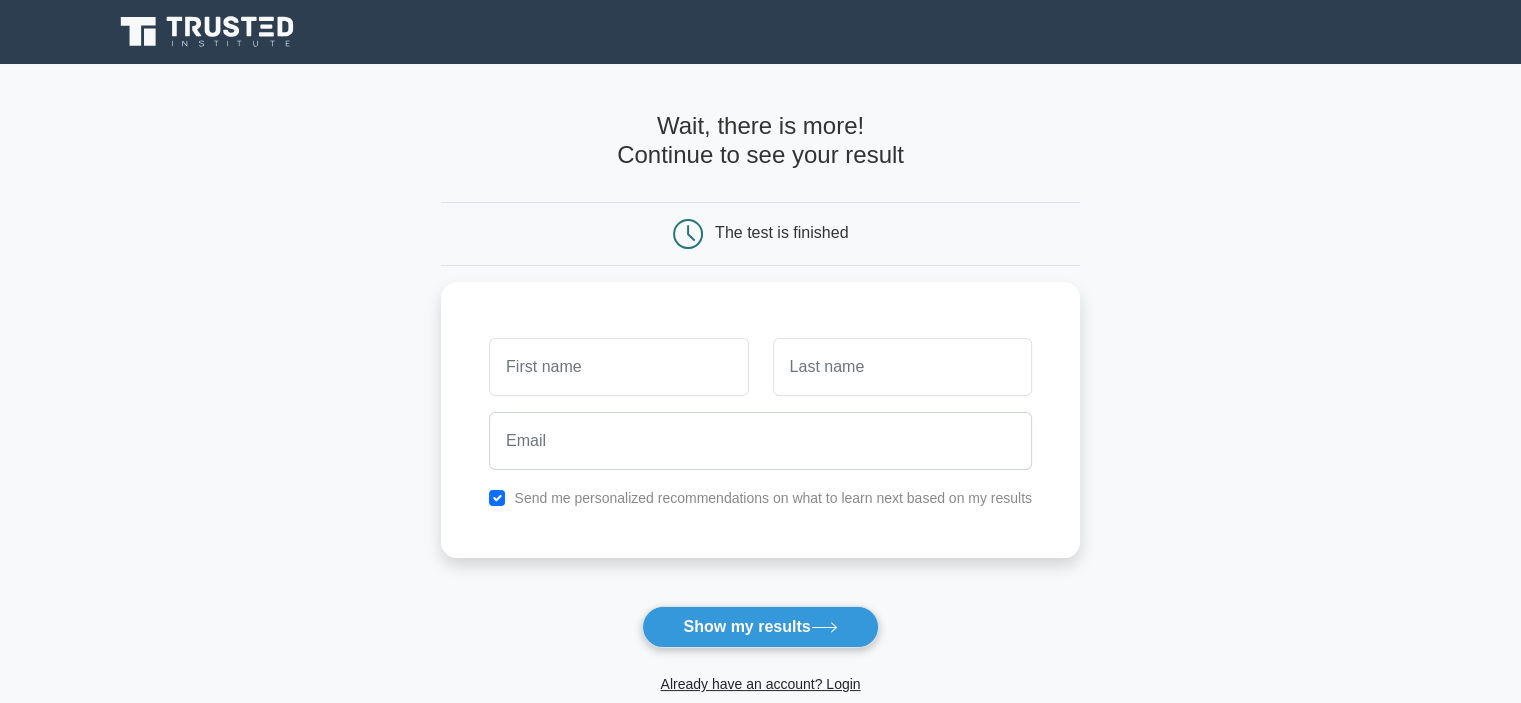 click on "Wait, there is more! Continue to see your result
The test is finished
and the" at bounding box center [760, 424] 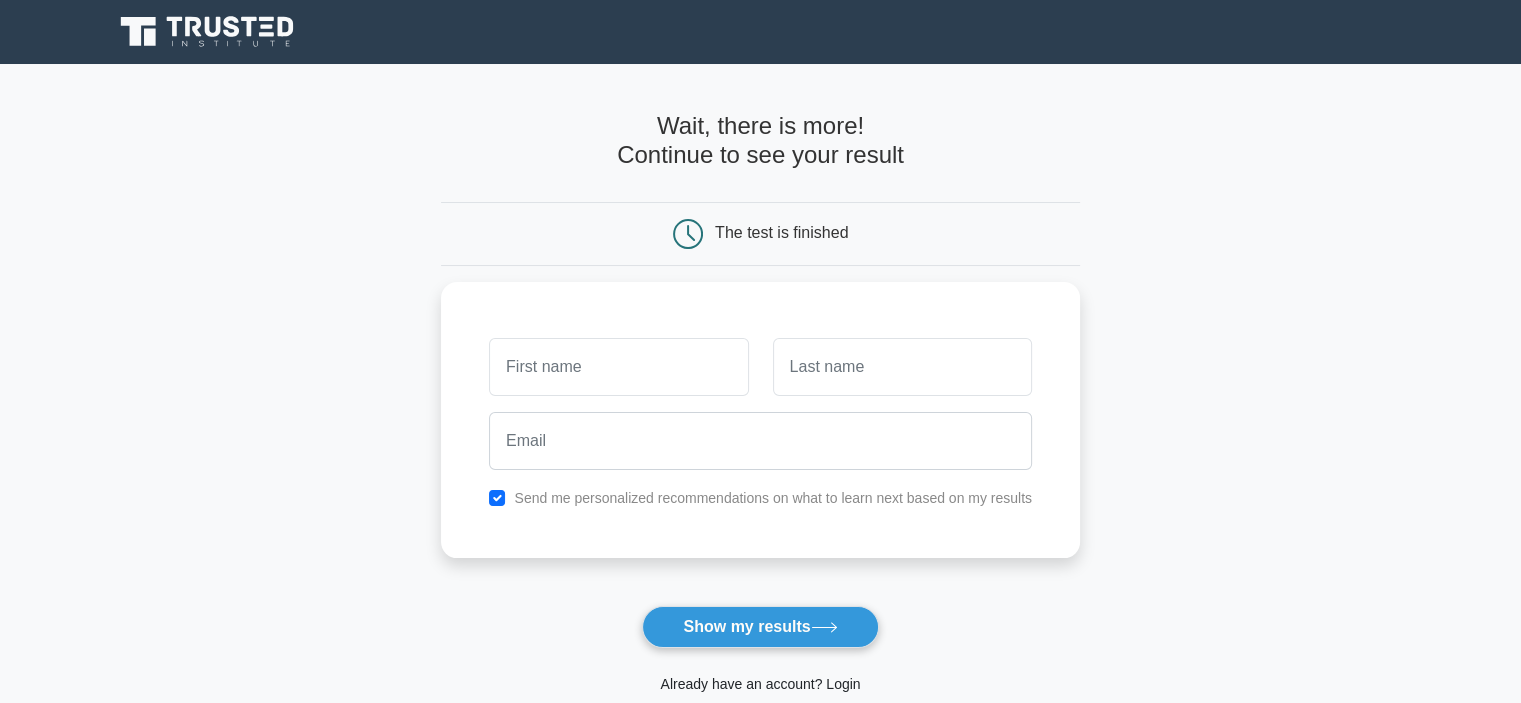 click on "Already have an account? Login" at bounding box center [760, 684] 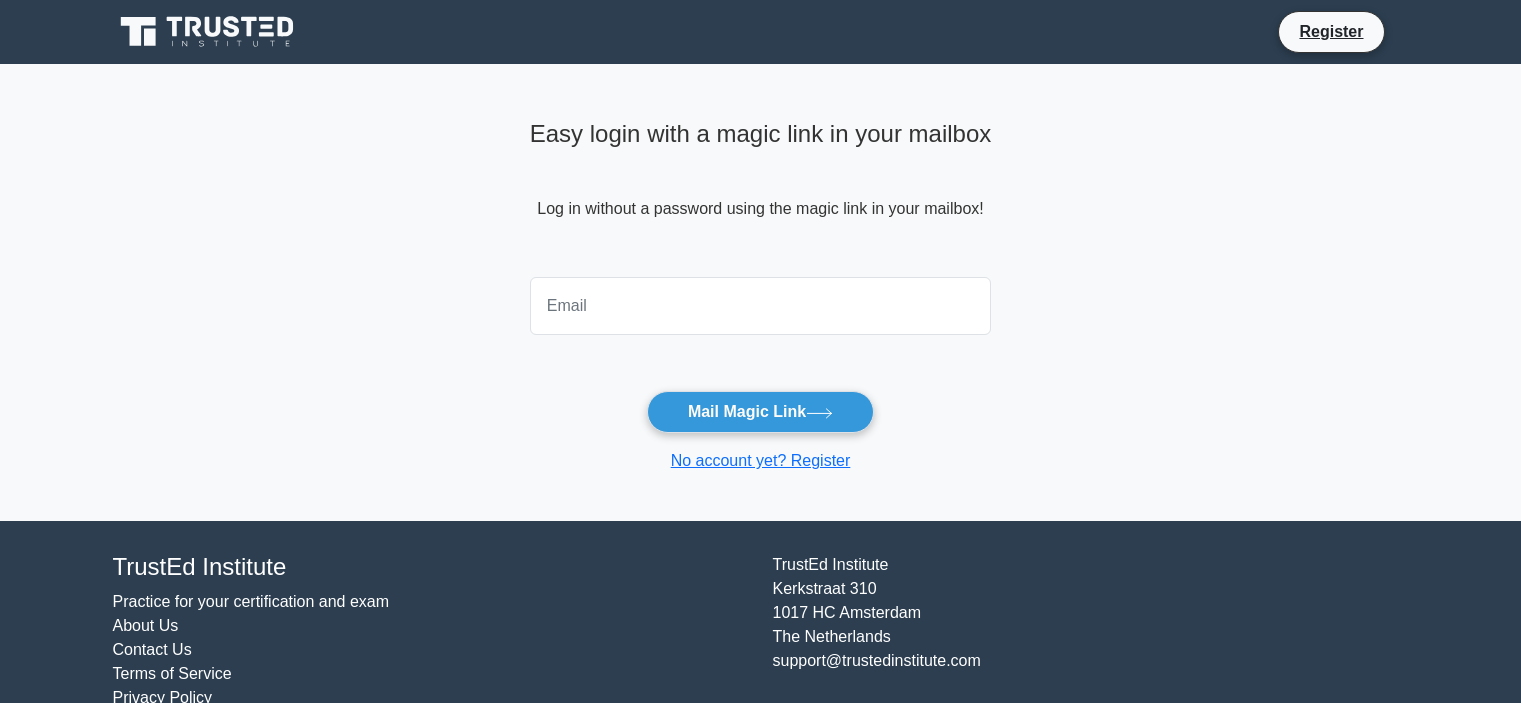 scroll, scrollTop: 0, scrollLeft: 0, axis: both 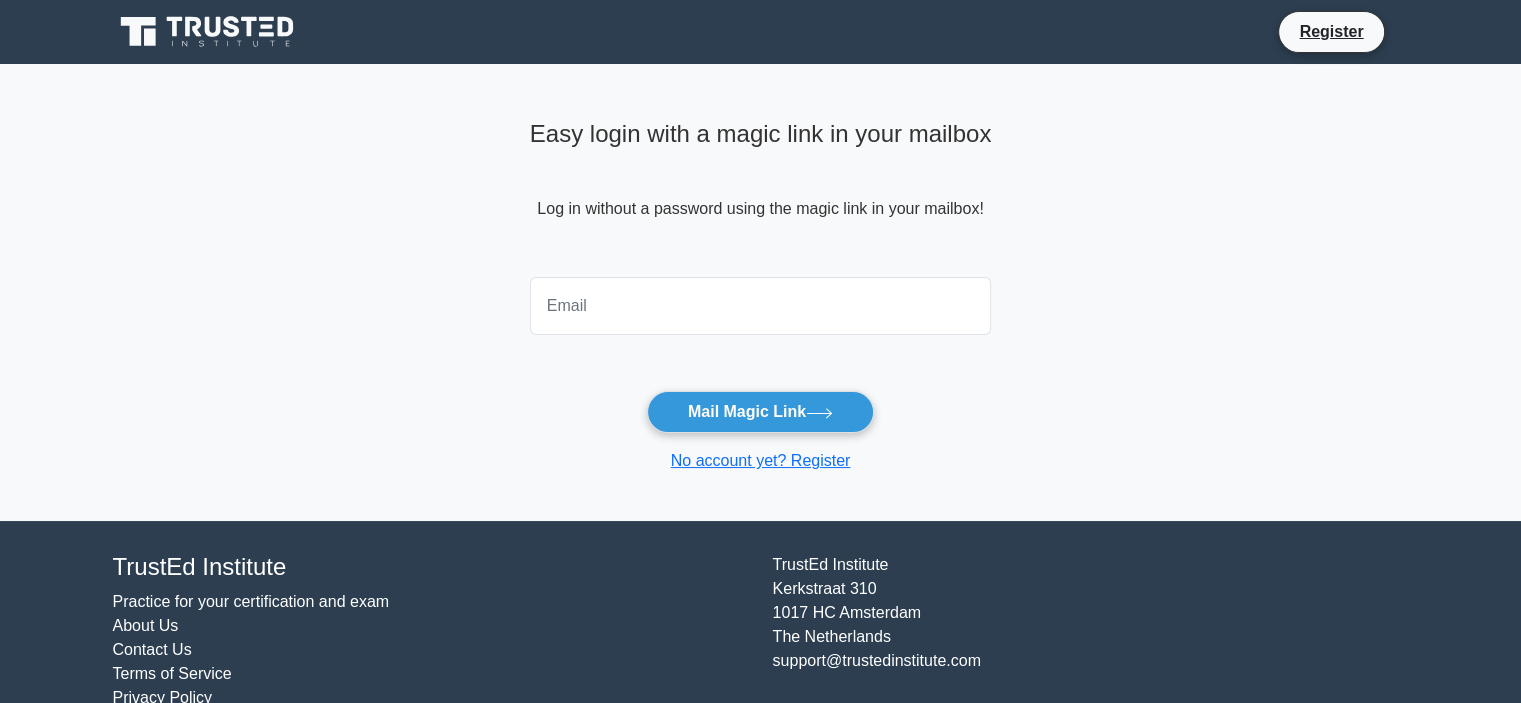 click at bounding box center (761, 306) 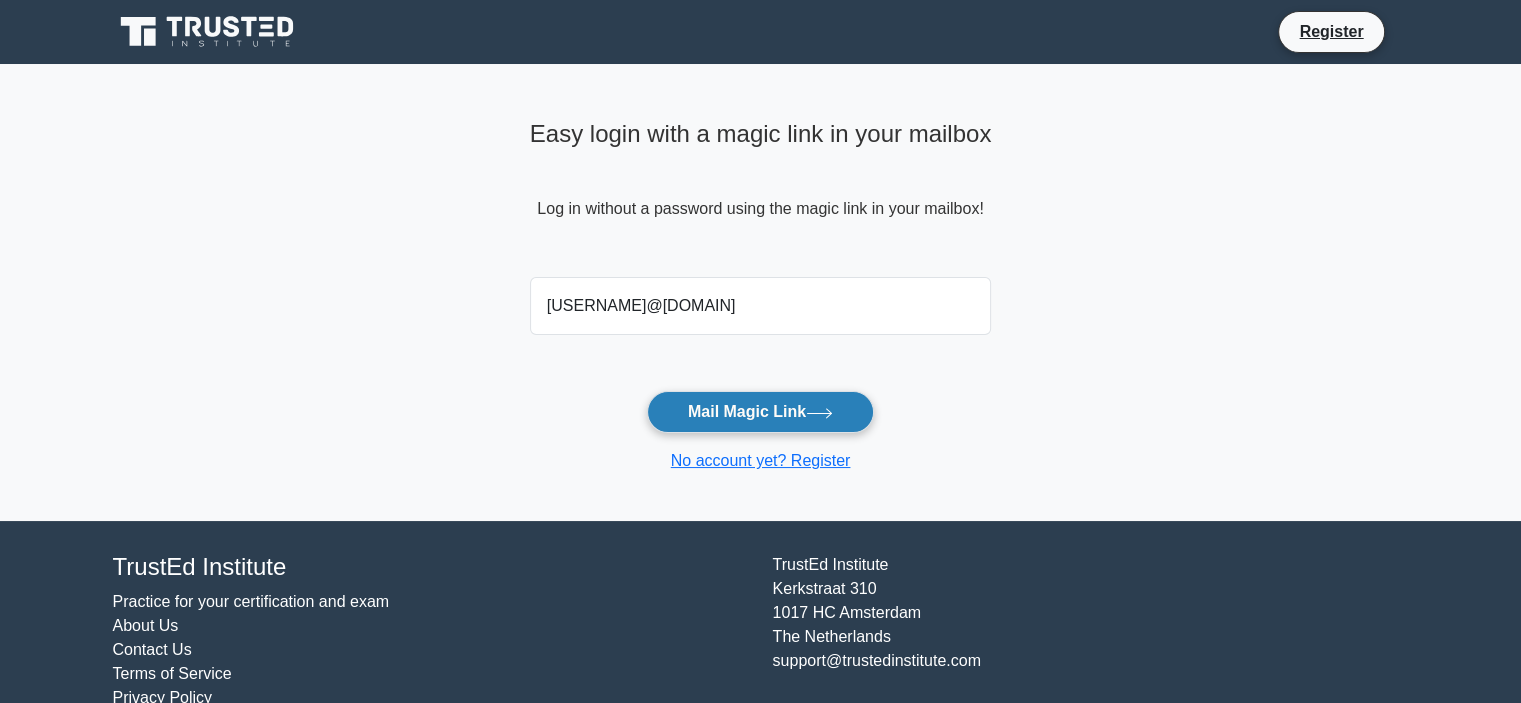 click on "Mail Magic Link" at bounding box center [760, 412] 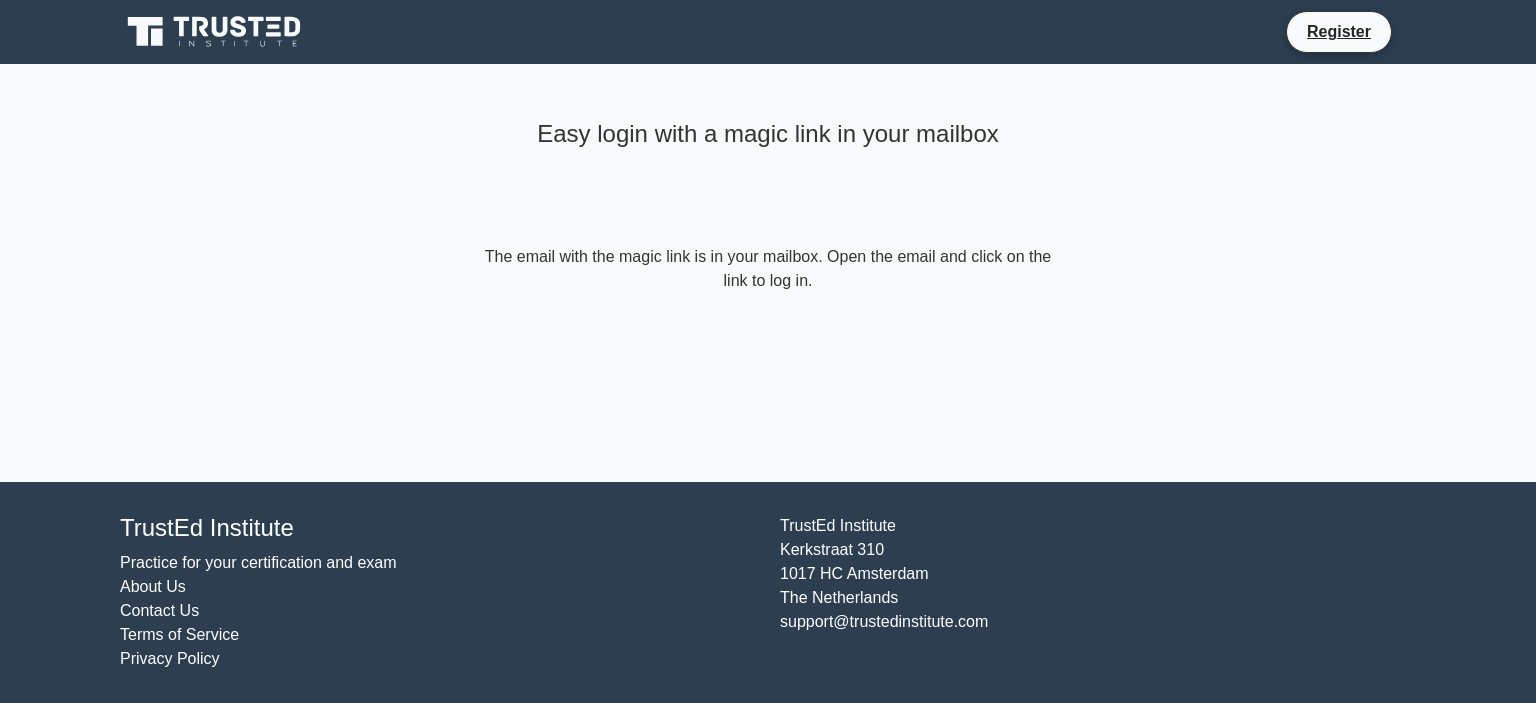 scroll, scrollTop: 0, scrollLeft: 0, axis: both 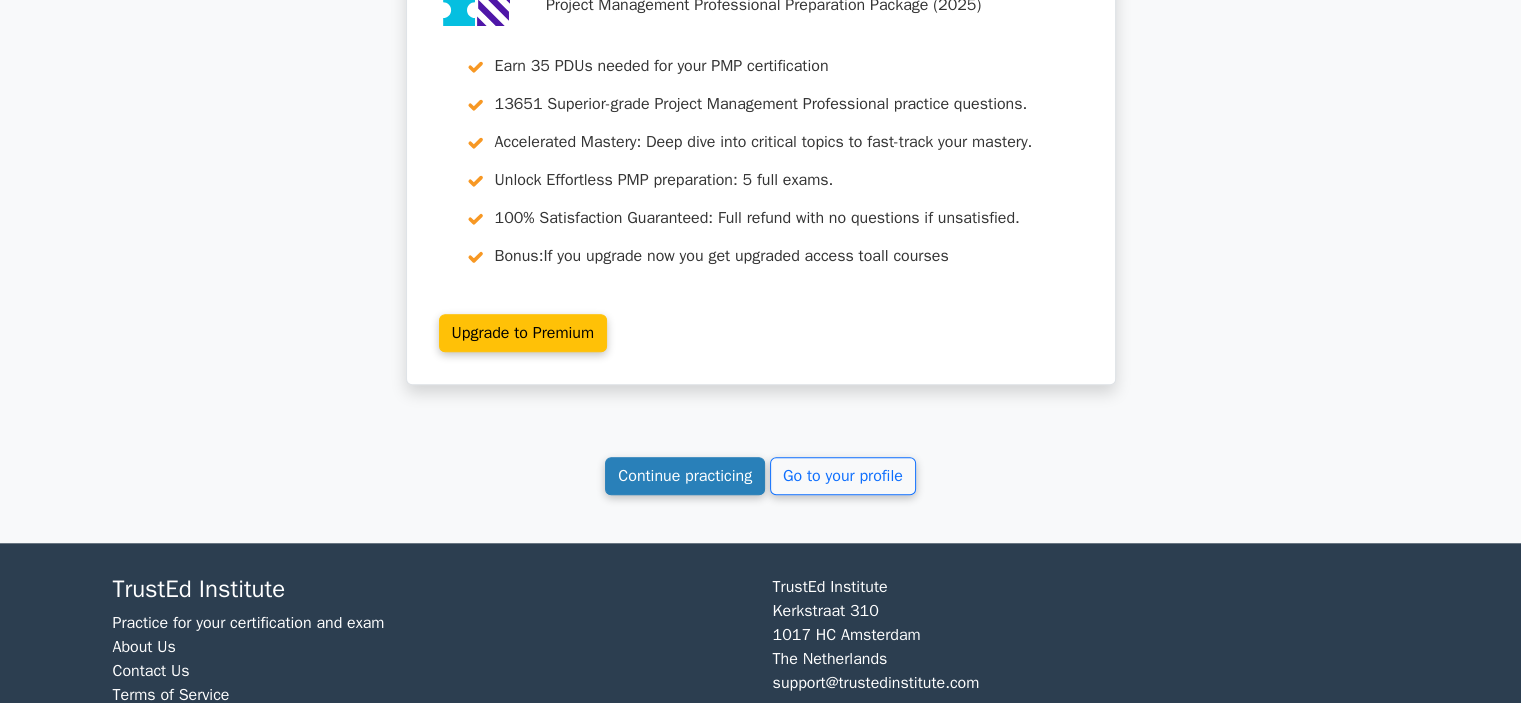 click on "Continue practicing" at bounding box center [685, 476] 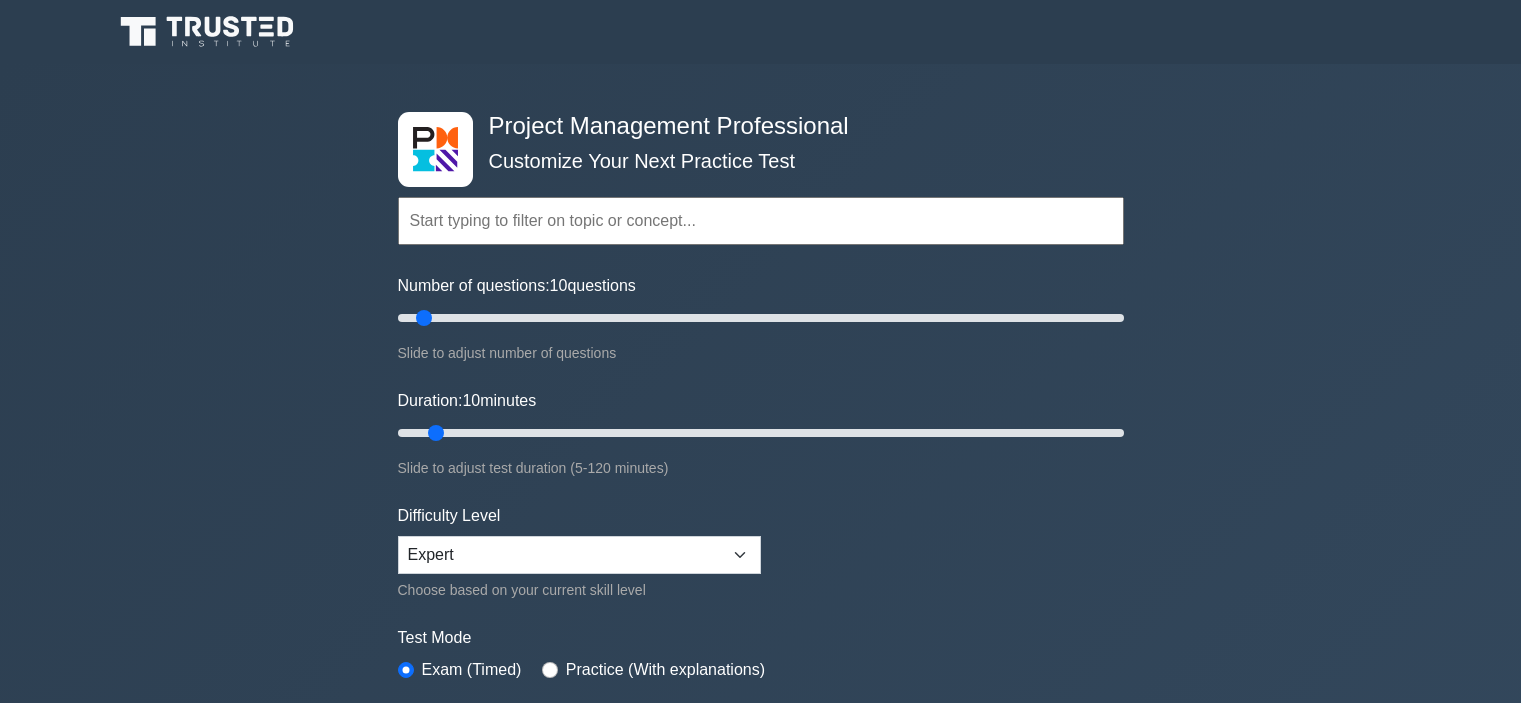 scroll, scrollTop: 0, scrollLeft: 0, axis: both 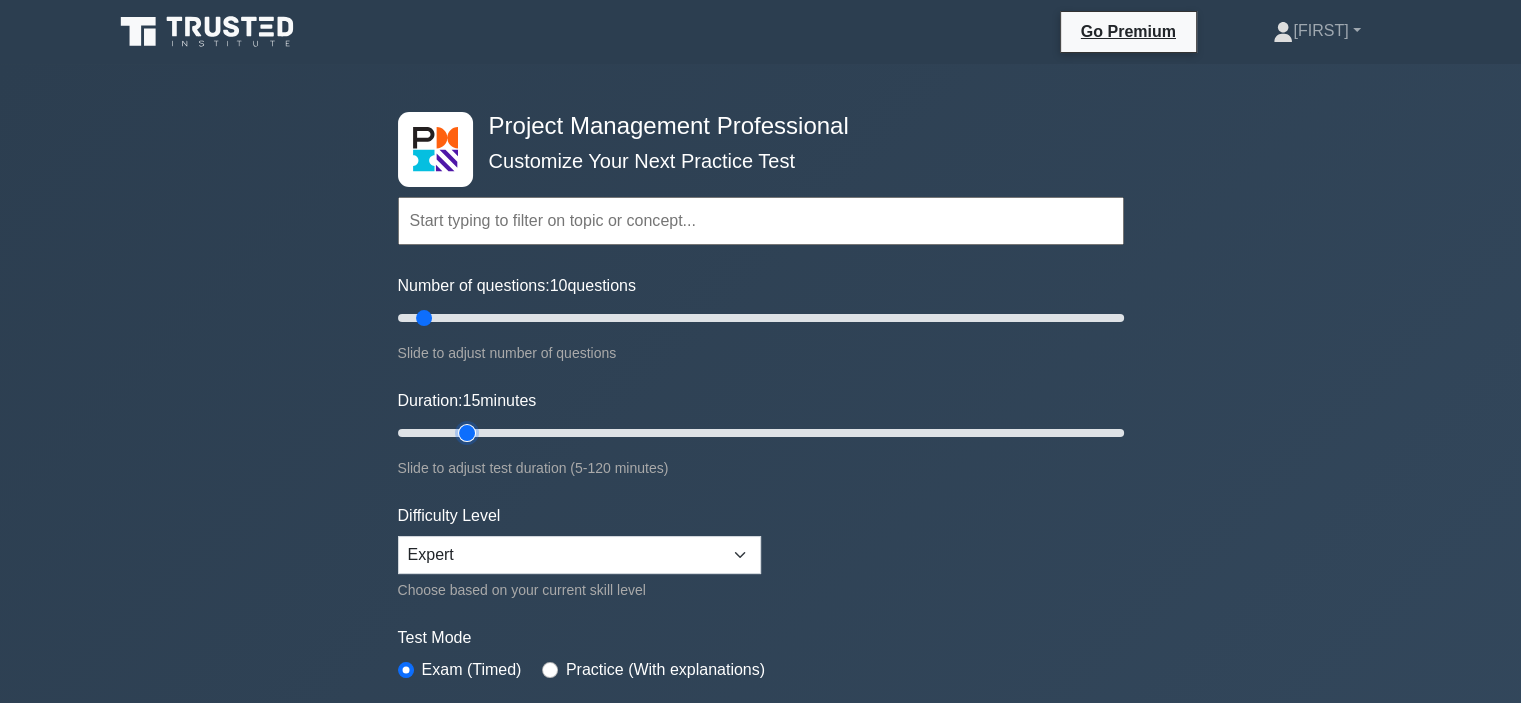 click on "Duration:  15  minutes" at bounding box center (761, 433) 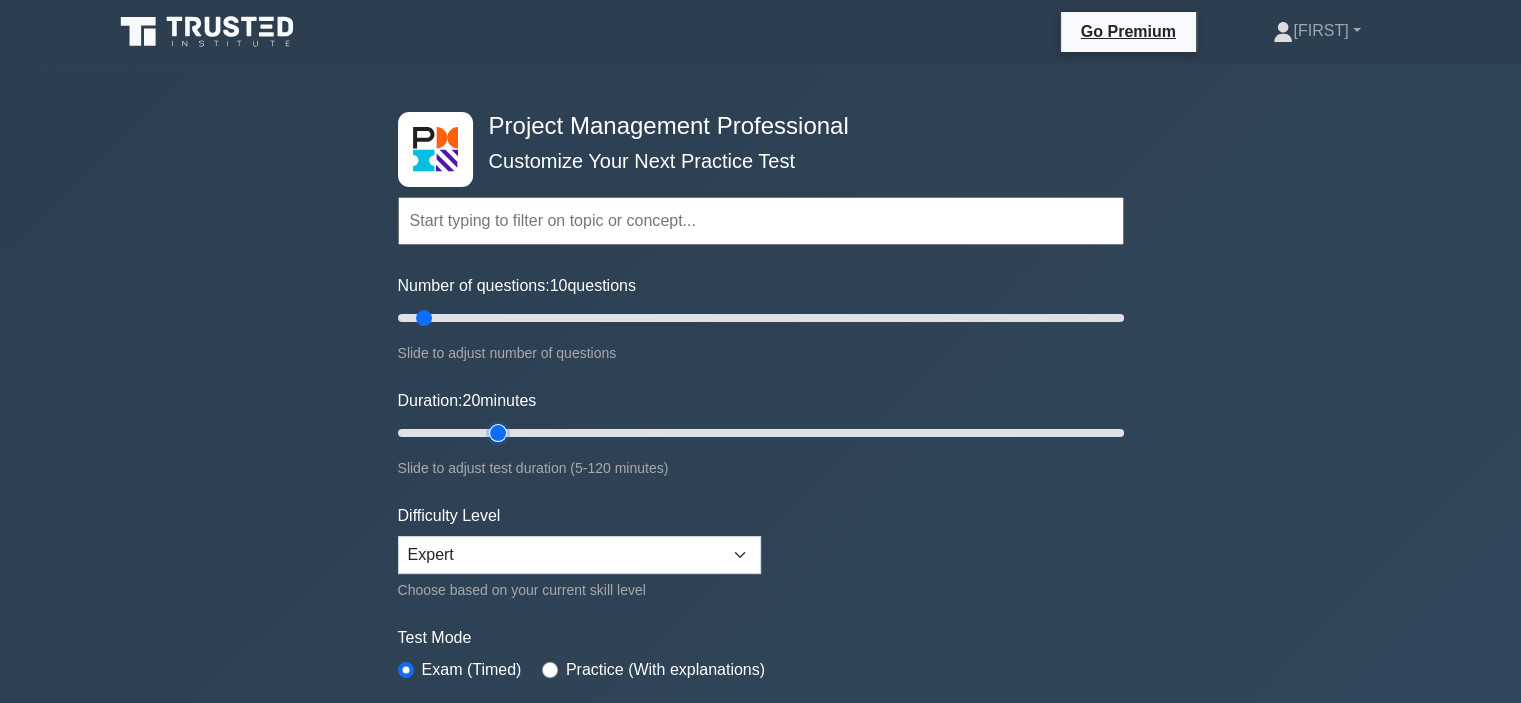 click on "Duration:  20  minutes" at bounding box center (761, 433) 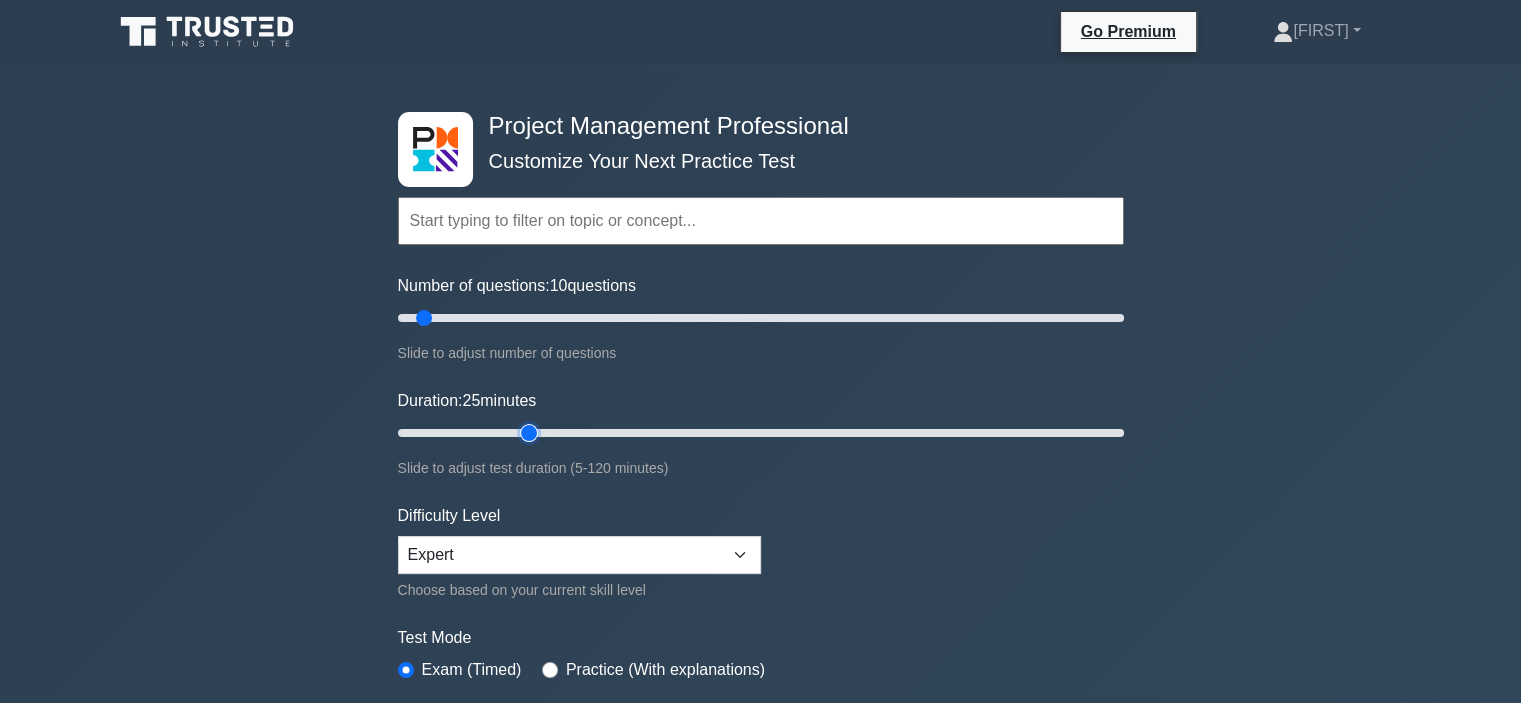 click on "Duration:  25  minutes" at bounding box center (761, 433) 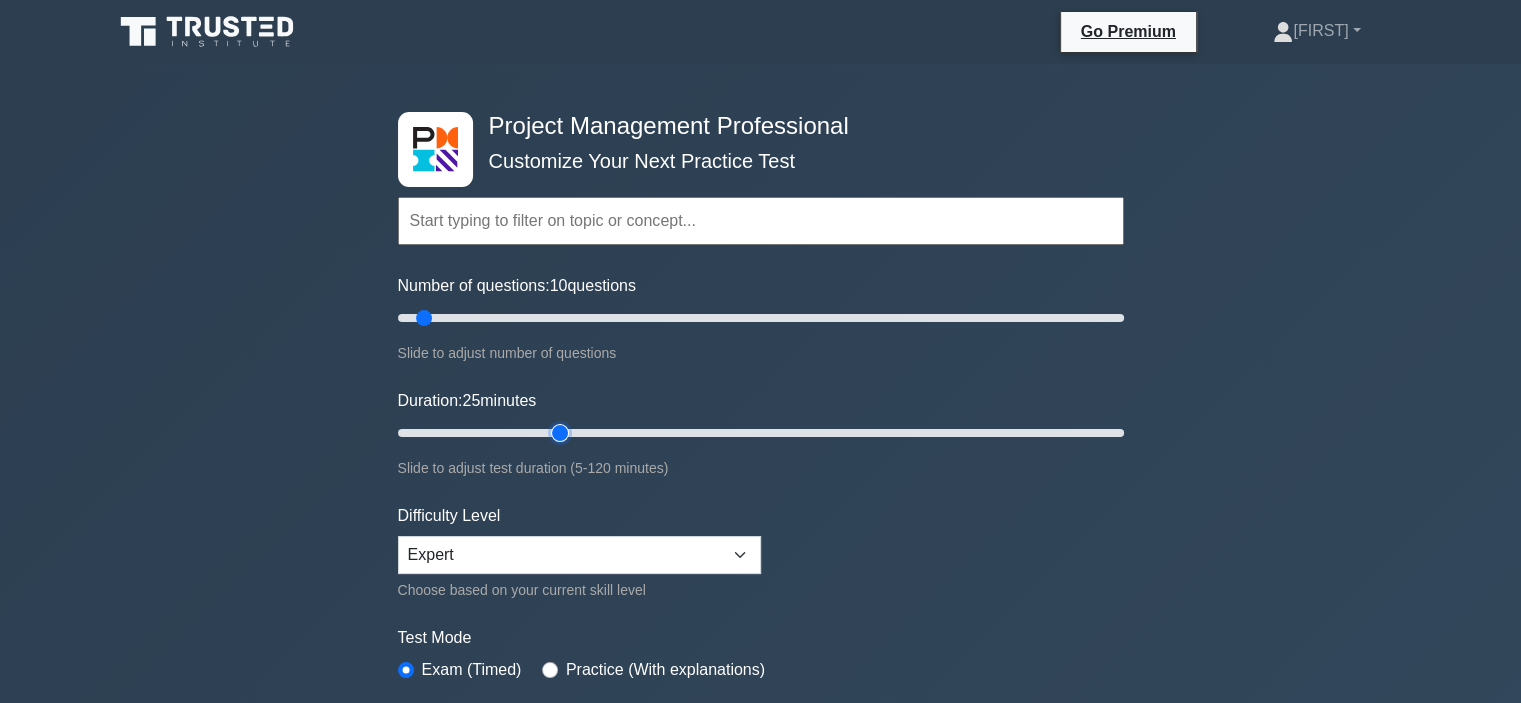 type on "30" 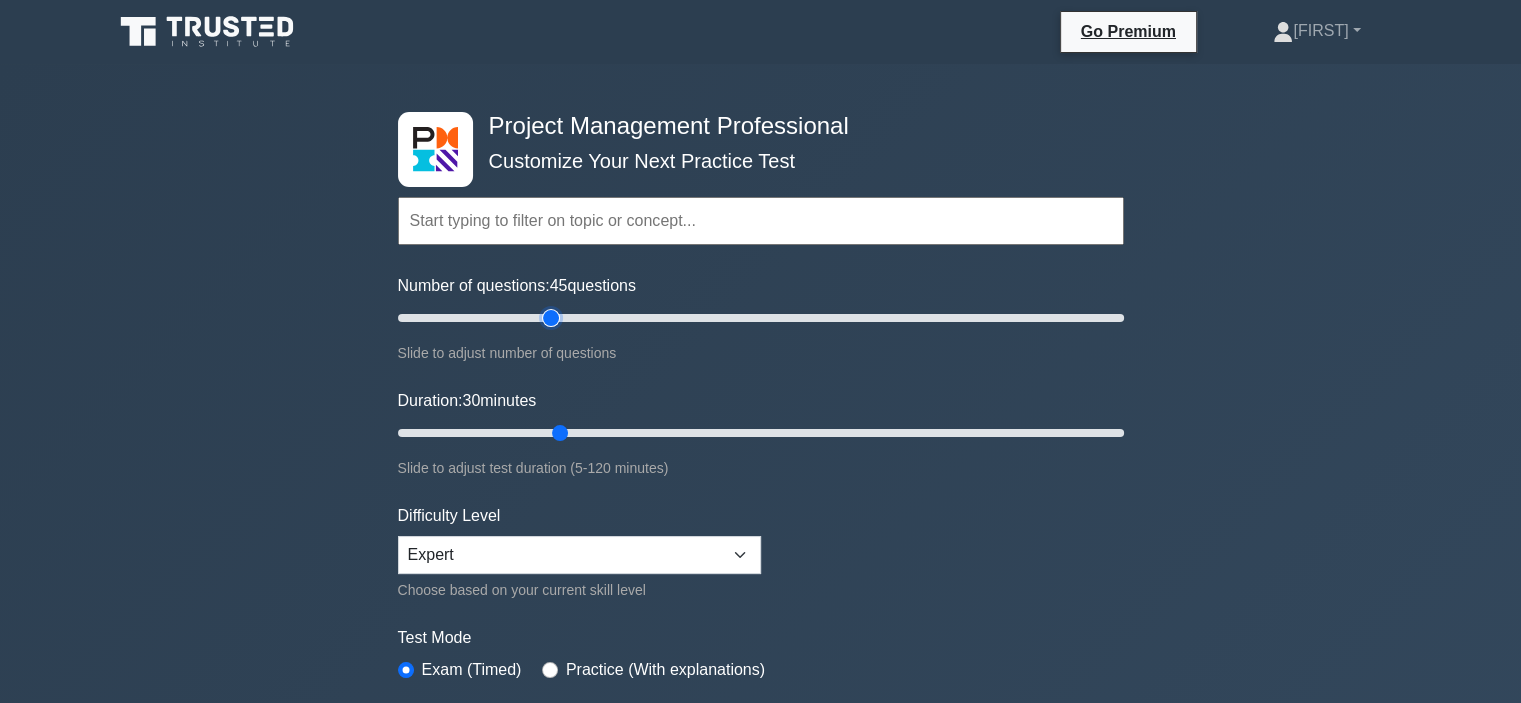 click on "Number of questions:  45  questions" at bounding box center [761, 318] 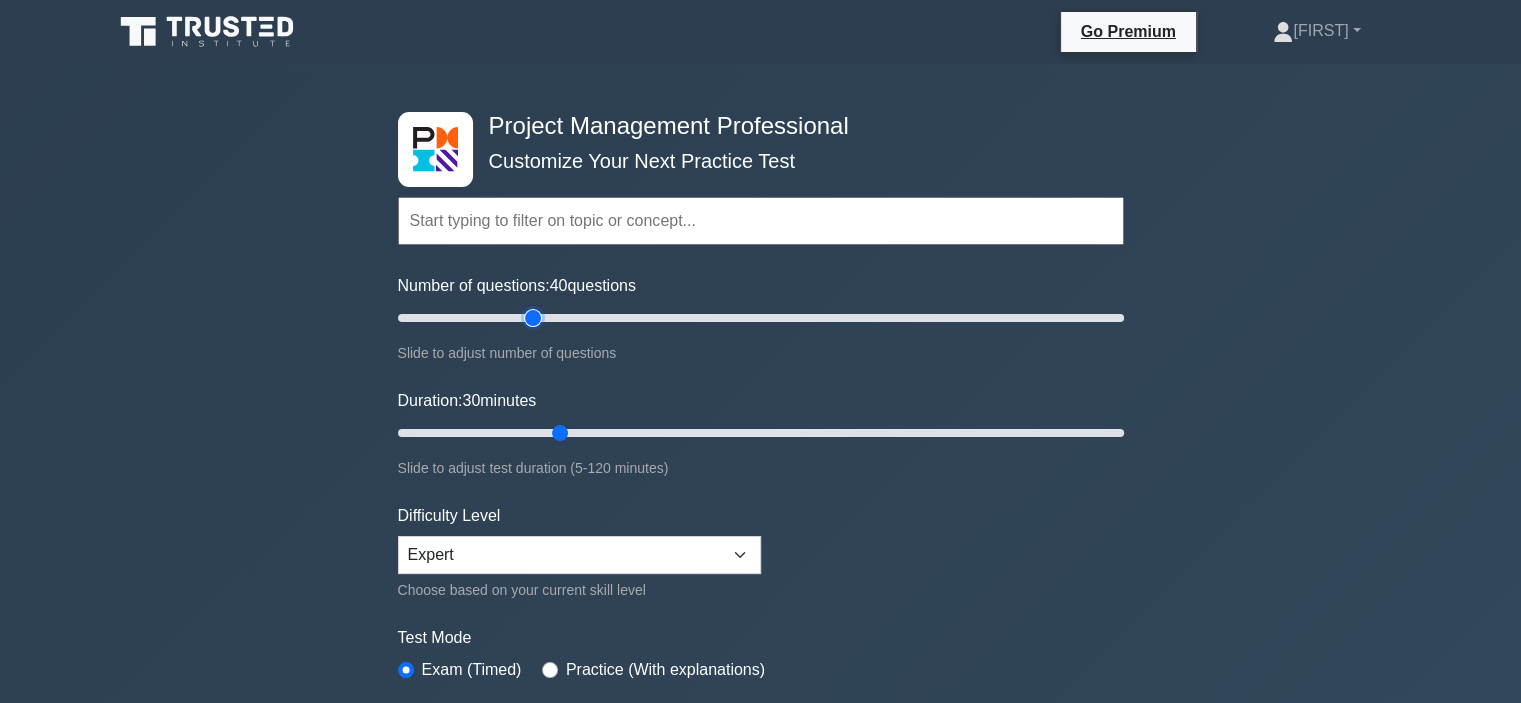 click on "Number of questions:  40  questions" at bounding box center [761, 318] 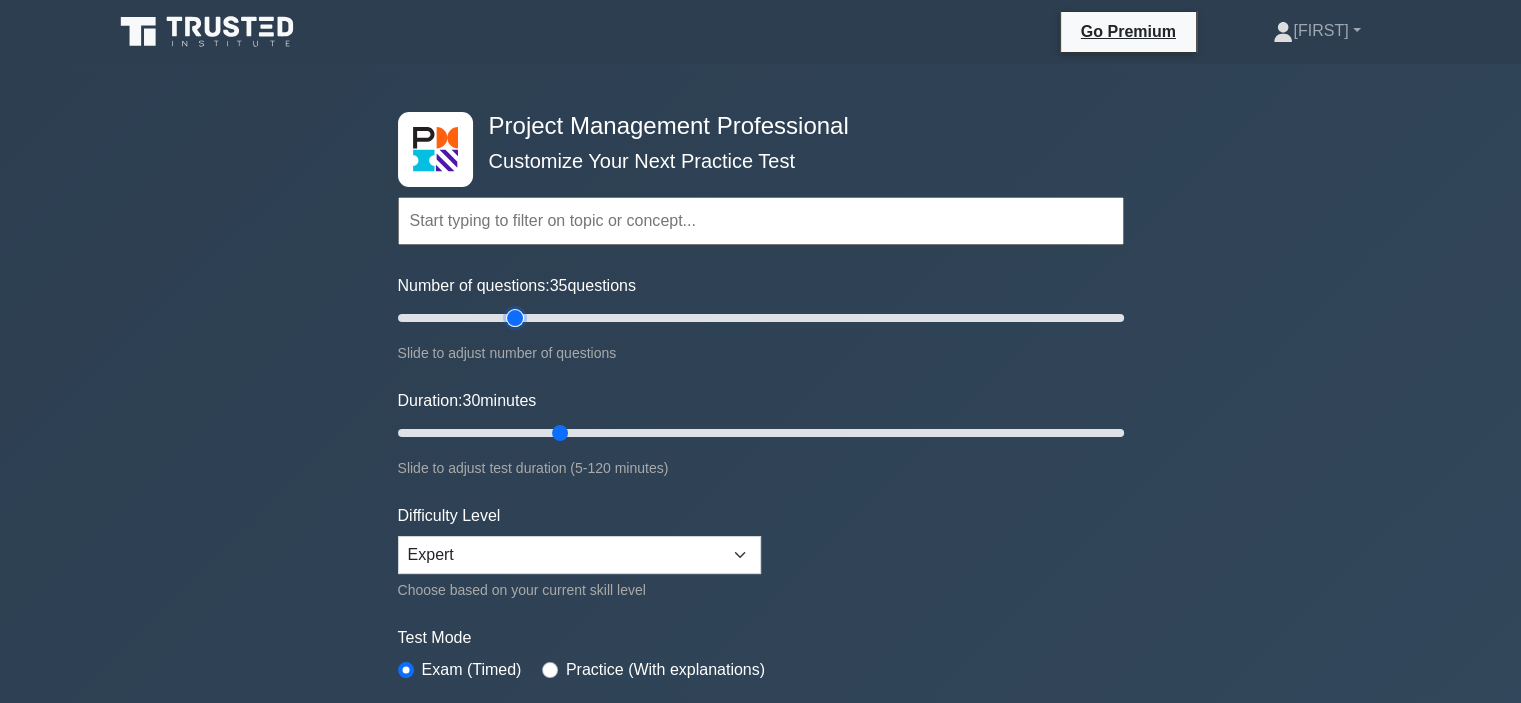 click on "Number of questions:  35  questions" at bounding box center [761, 318] 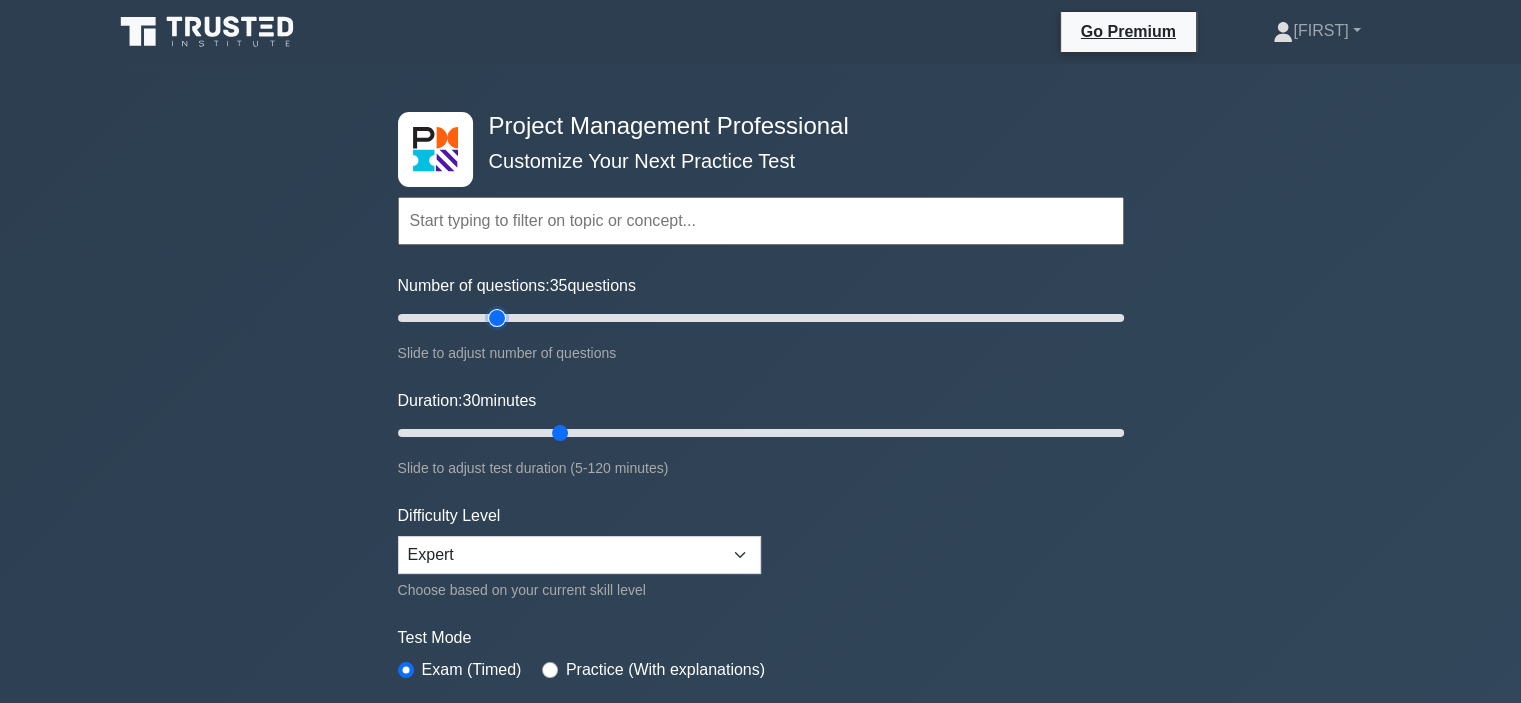 type on "30" 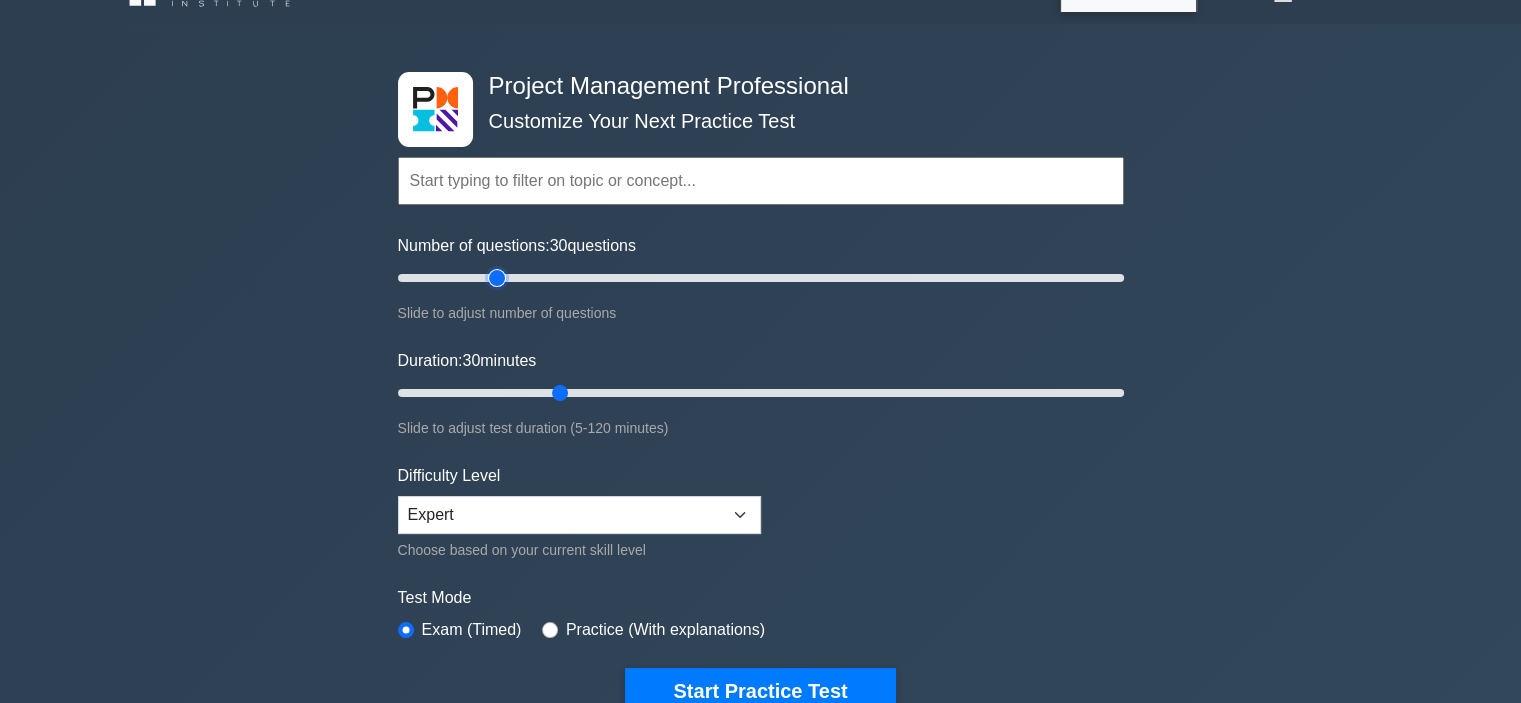 scroll, scrollTop: 80, scrollLeft: 0, axis: vertical 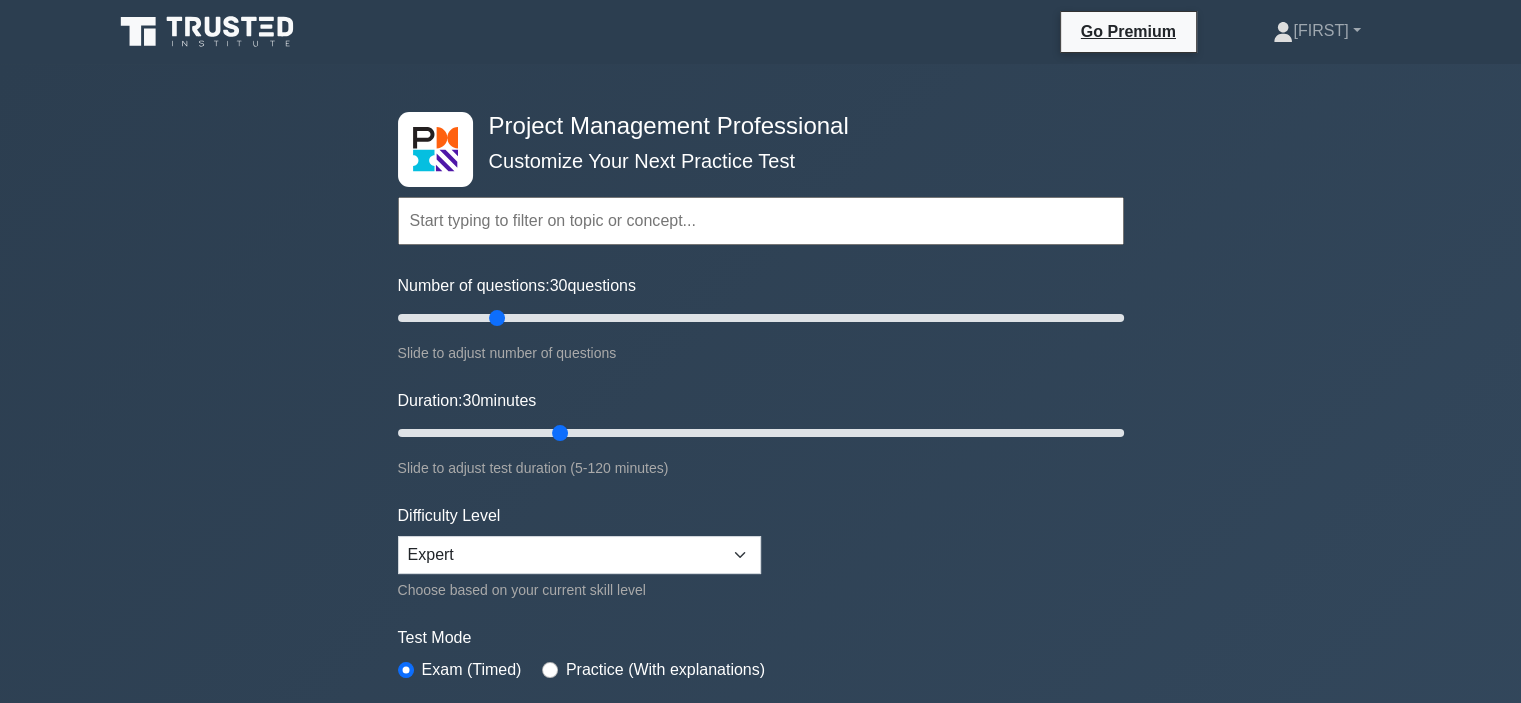 click on "Project Management Professional
Customize Your Next Practice Test
Topics
Scope Management
Time Management
Cost Management
Quality Management
Risk Management
Integration Management
Human Resource Management
Concepts" at bounding box center [760, 674] 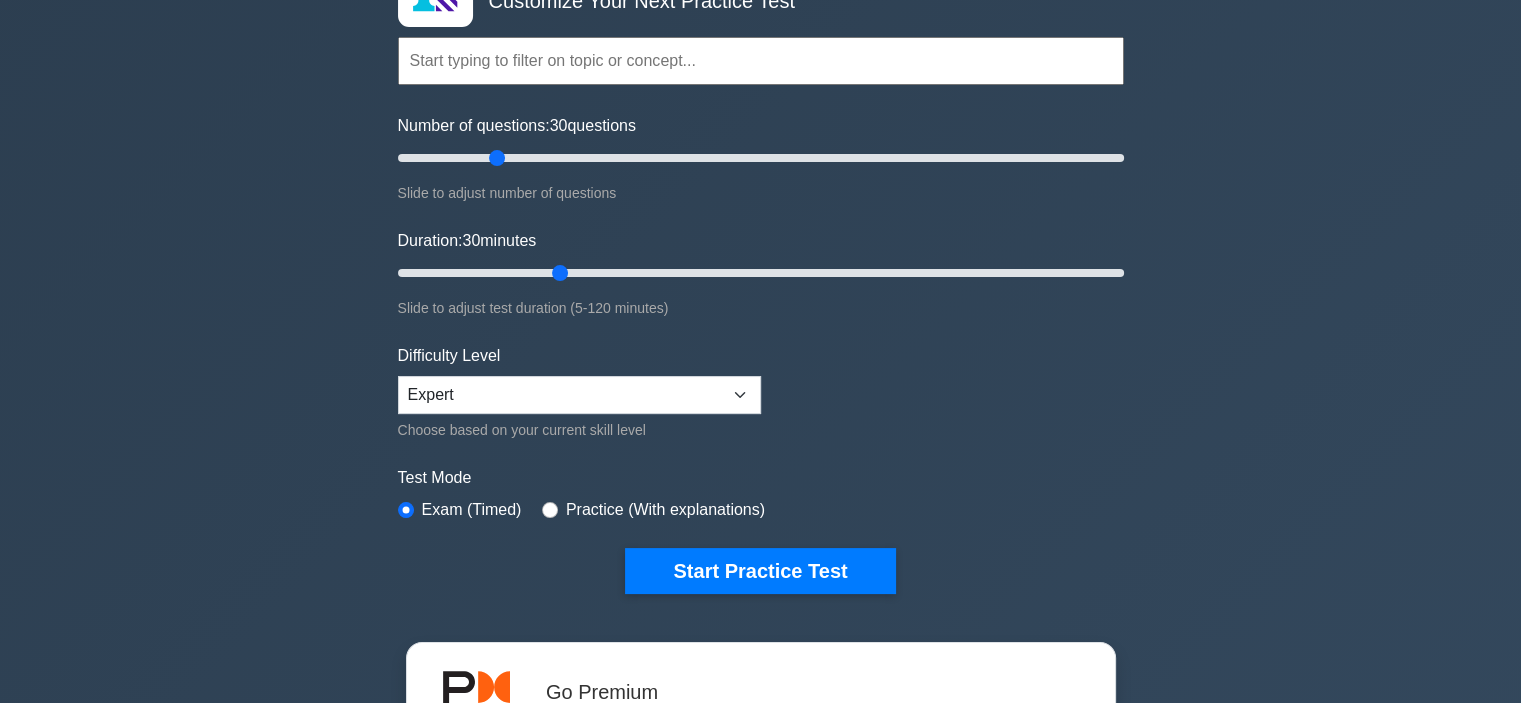 scroll, scrollTop: 120, scrollLeft: 0, axis: vertical 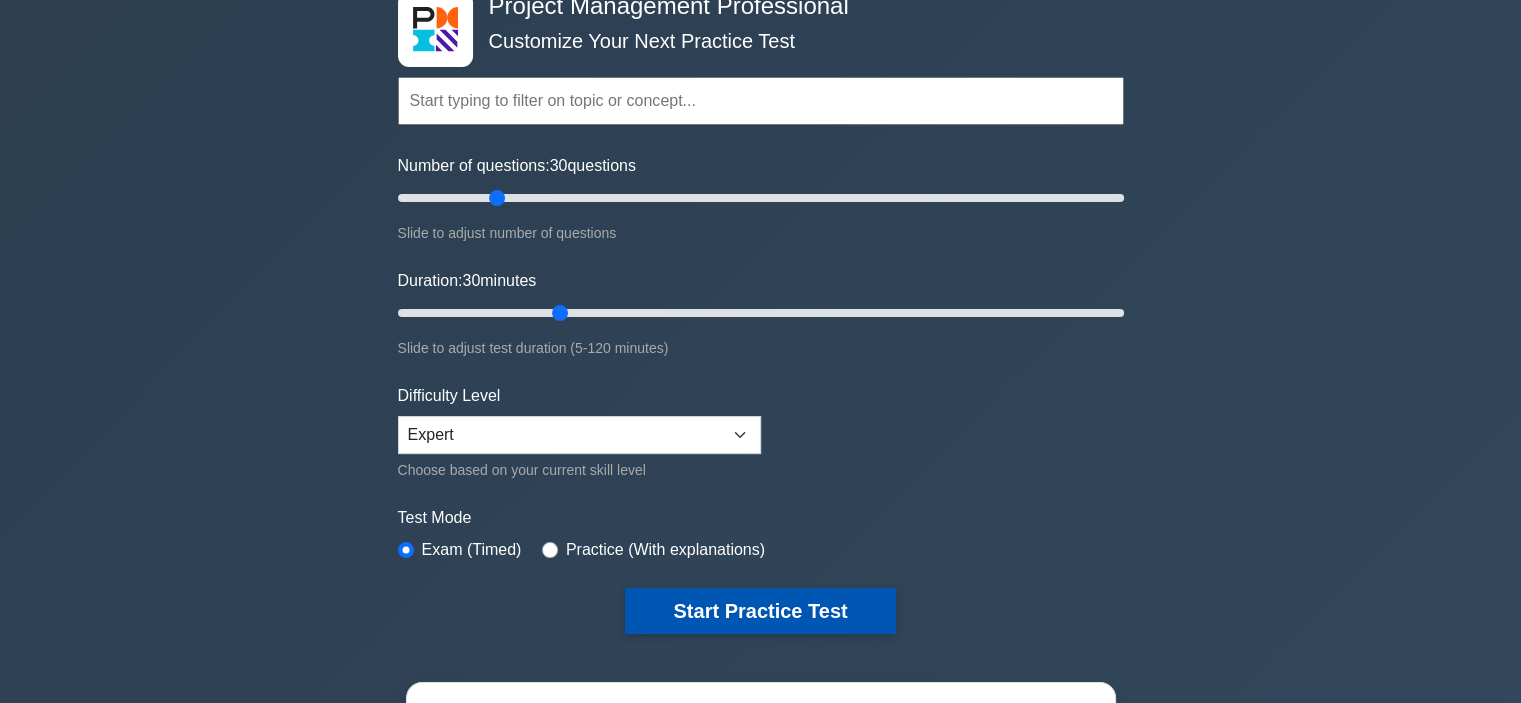 click on "Start Practice Test" at bounding box center (760, 611) 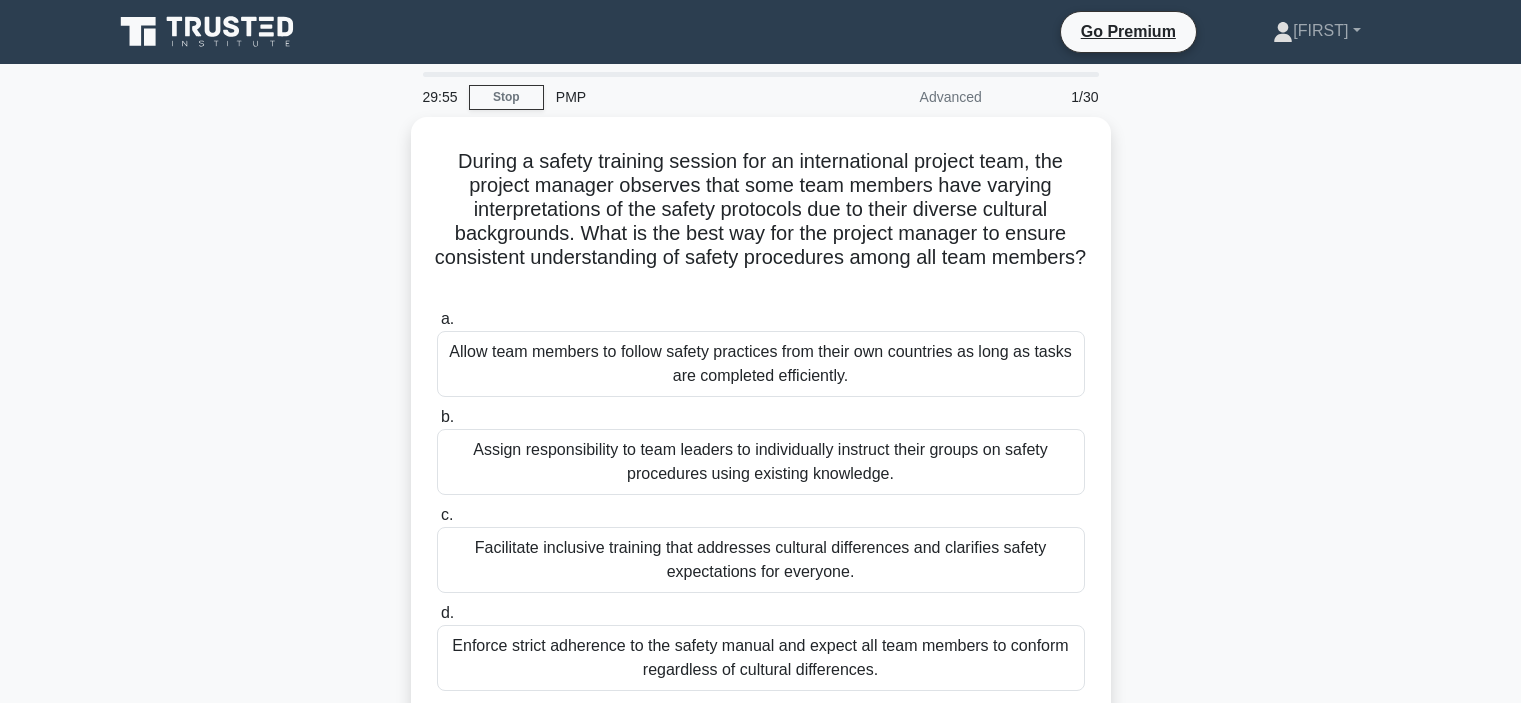 scroll, scrollTop: 0, scrollLeft: 0, axis: both 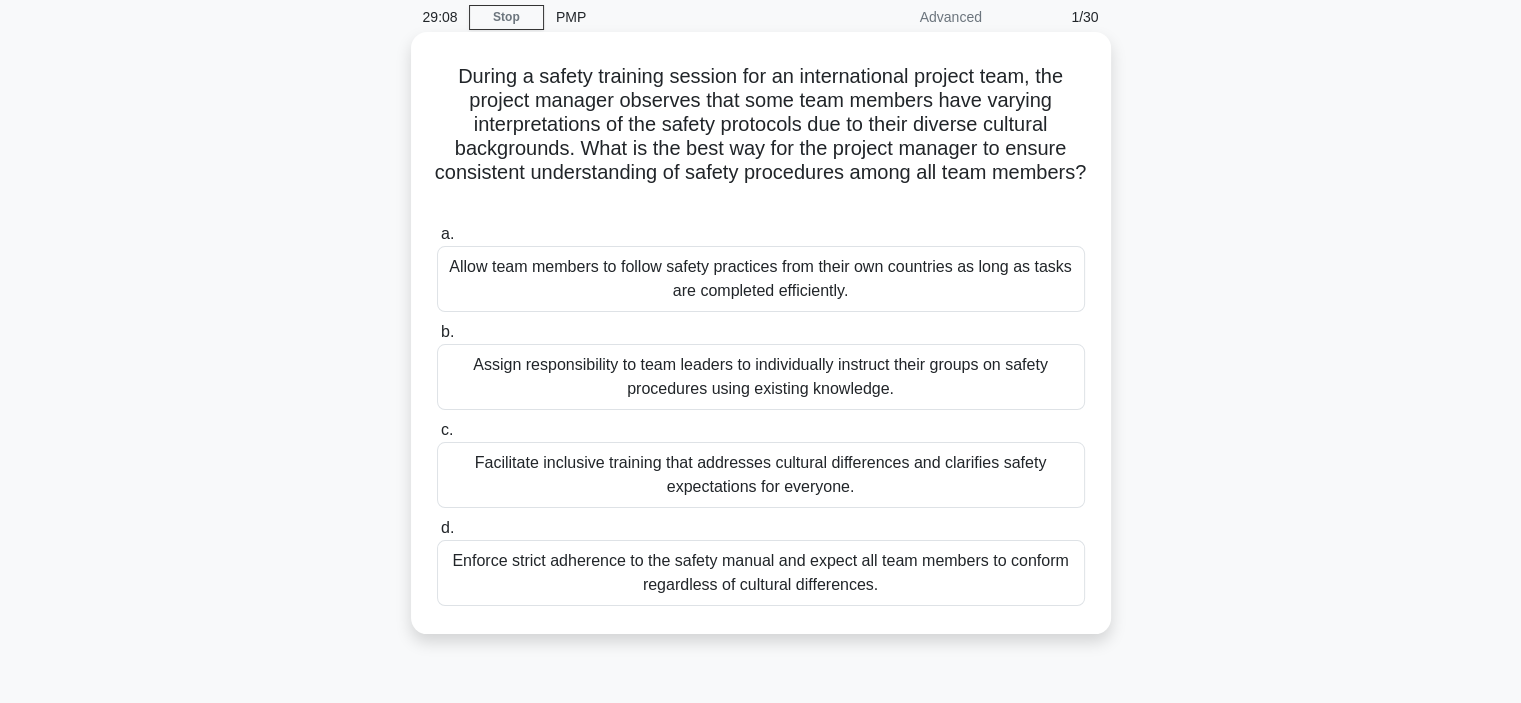 click on "Facilitate inclusive training that addresses cultural differences and clarifies safety expectations for everyone." at bounding box center (761, 475) 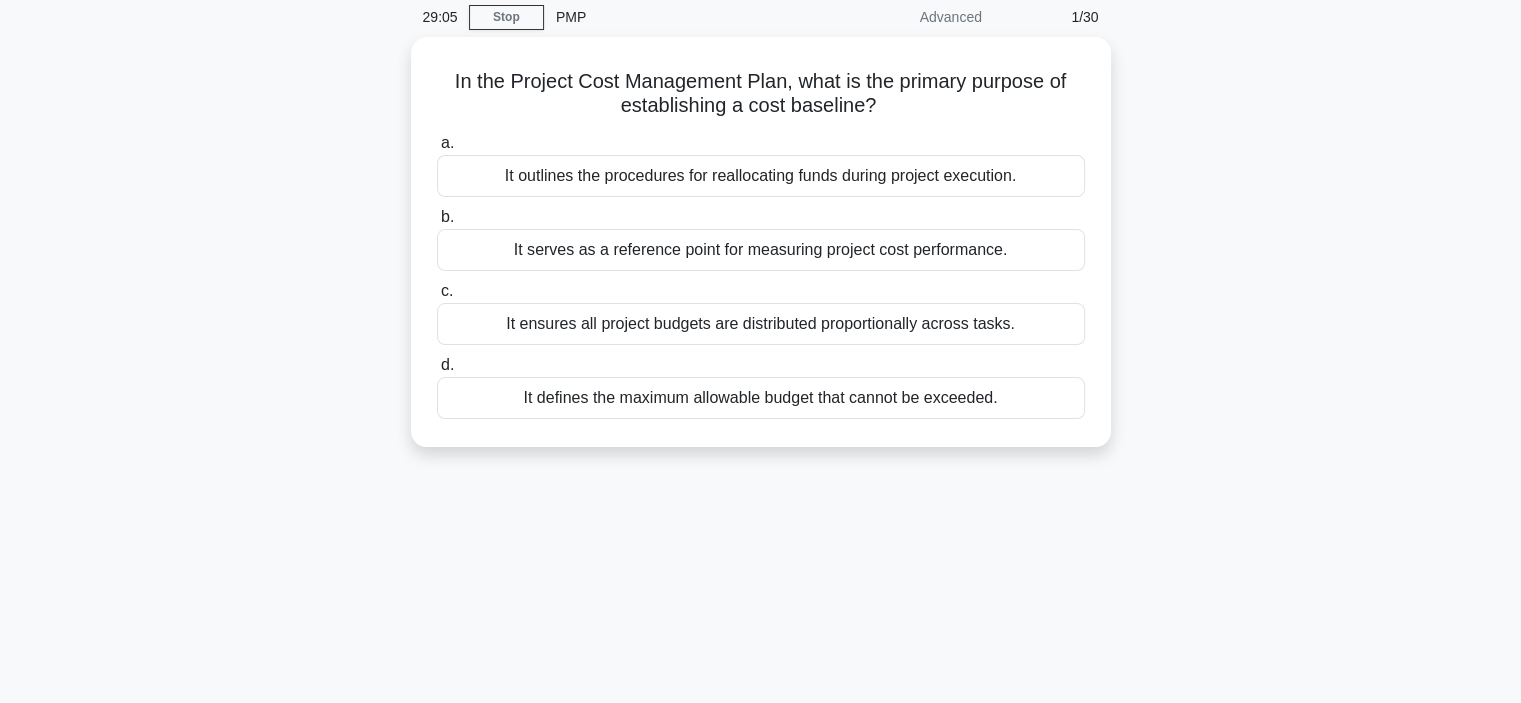 scroll, scrollTop: 0, scrollLeft: 0, axis: both 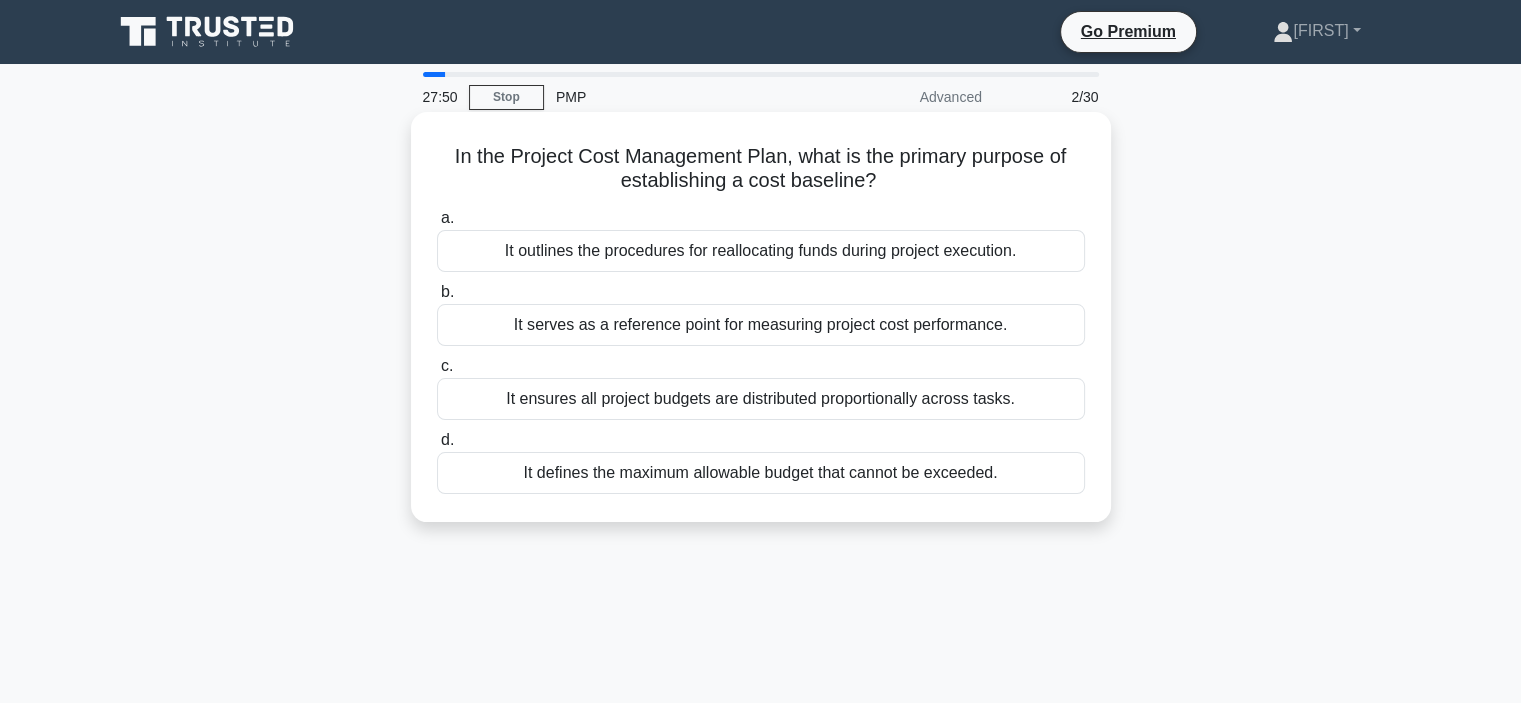 click on "It serves as a reference point for measuring project cost performance." at bounding box center (761, 325) 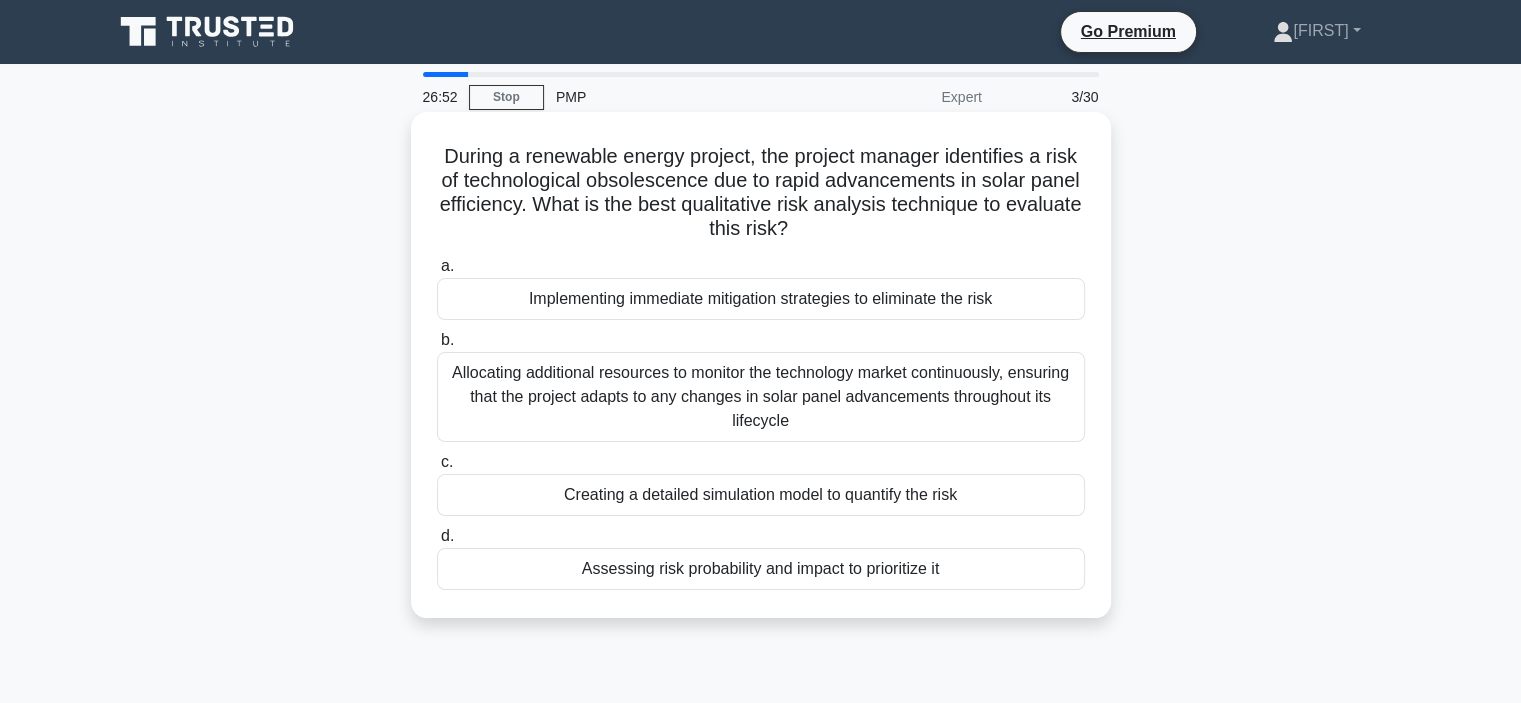 click on "Assessing risk probability and impact to prioritize it" at bounding box center [761, 569] 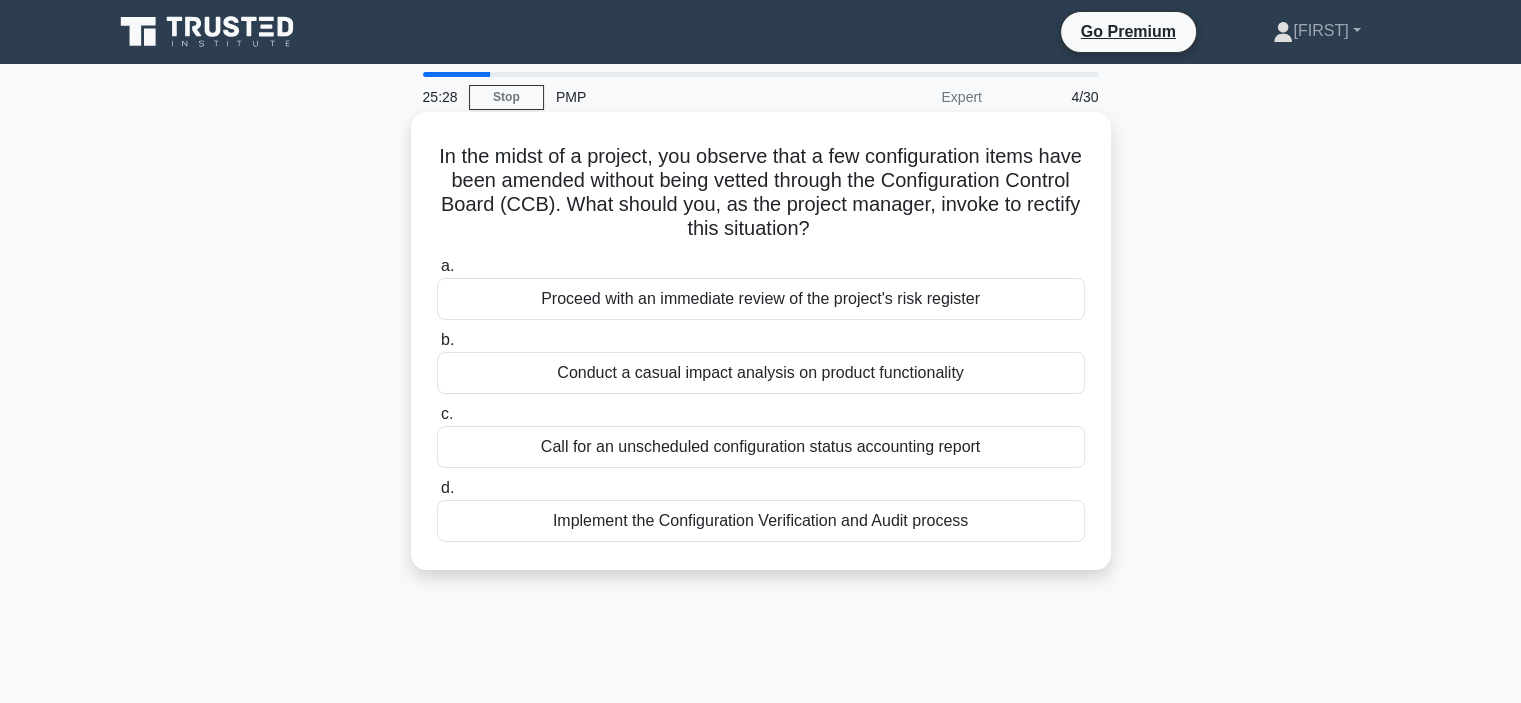 click on "Implement the Configuration Verification and Audit process" at bounding box center [761, 521] 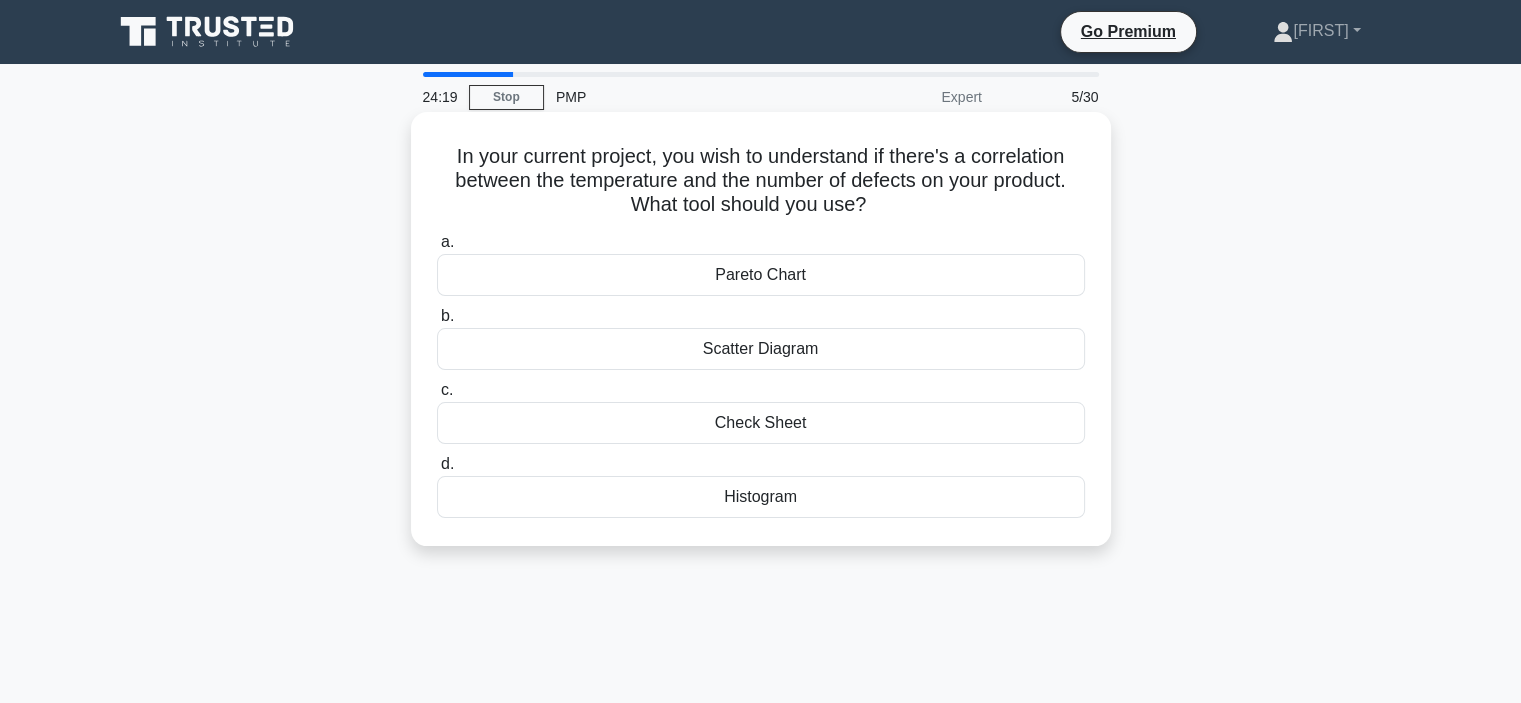 click on "Scatter Diagram" at bounding box center (761, 349) 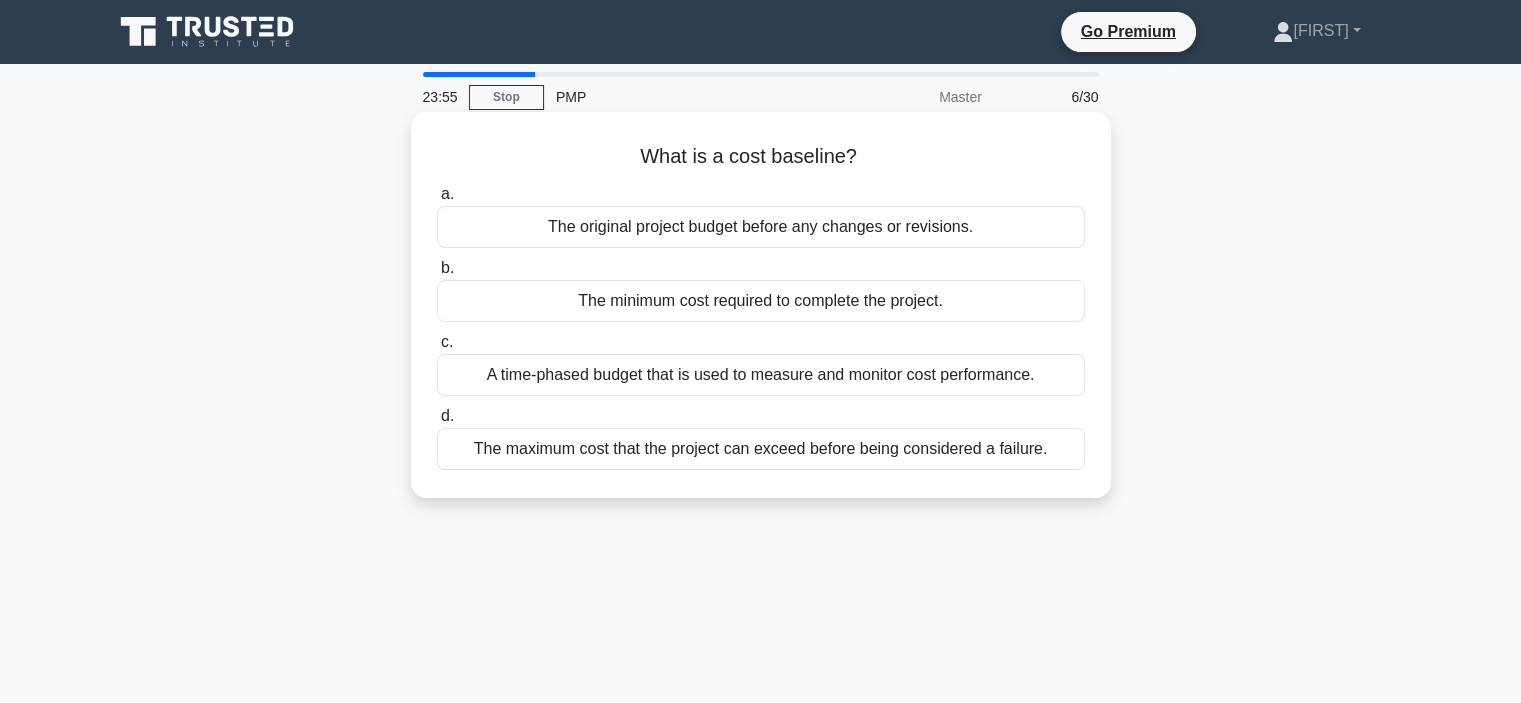 click on "The original project budget before any changes or revisions." at bounding box center (761, 227) 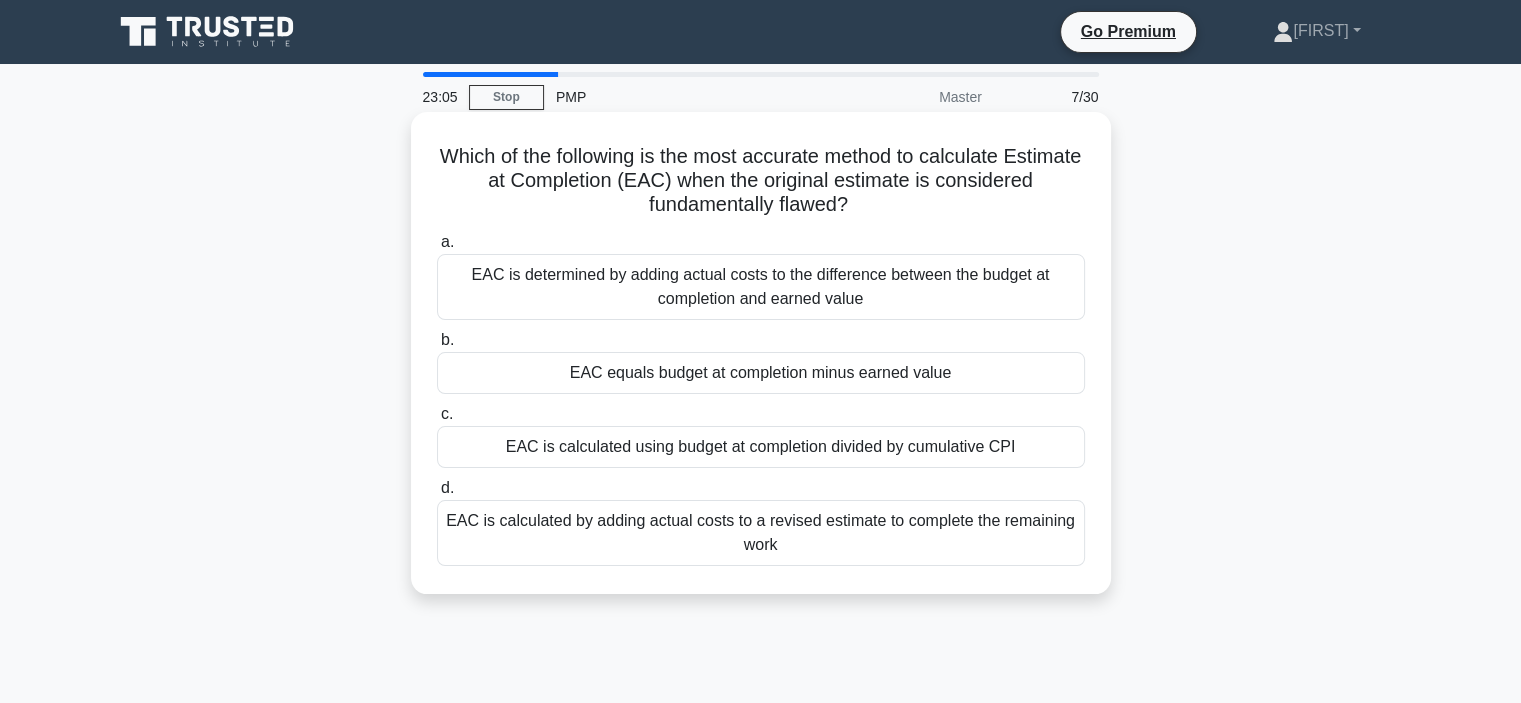 click on "EAC is calculated by adding actual costs to a revised estimate to complete the remaining work" at bounding box center [761, 533] 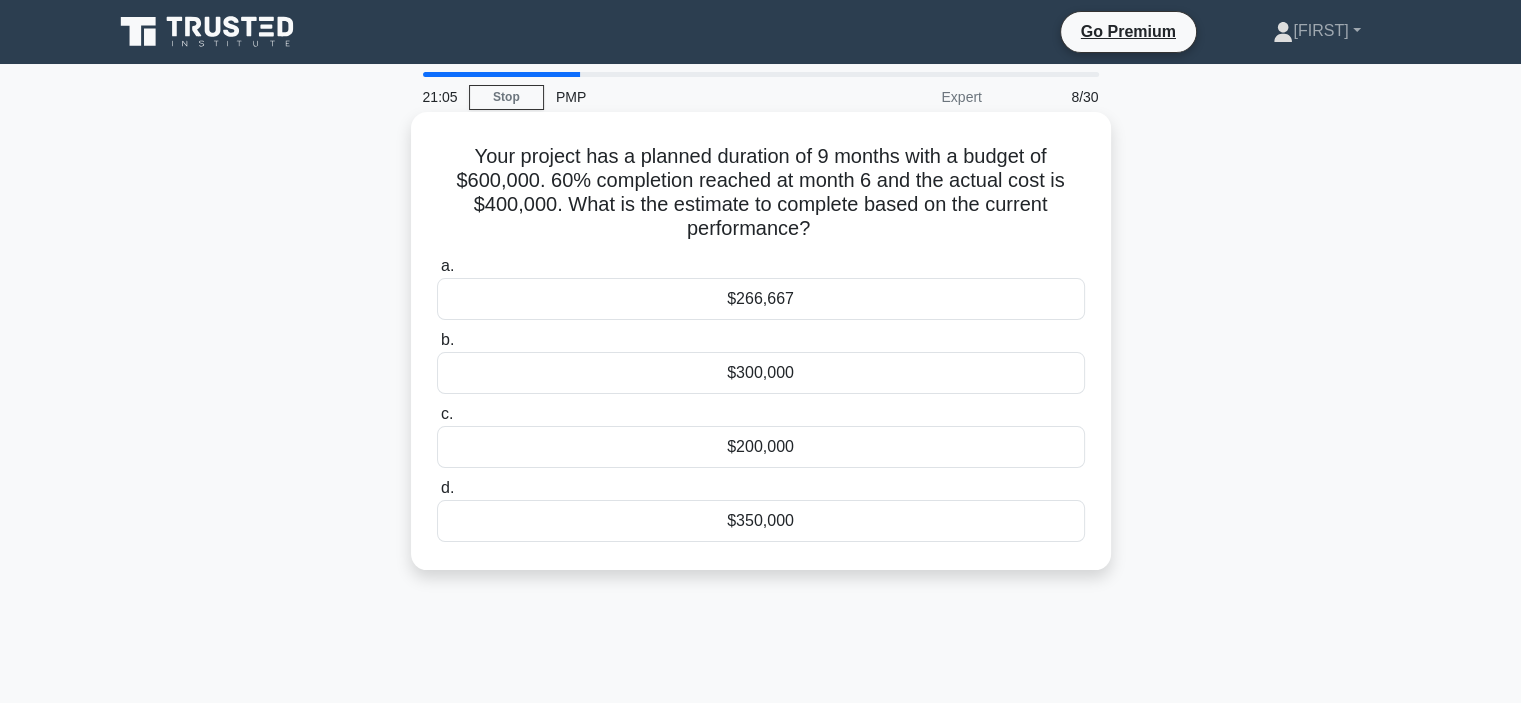 click on "$200,000" at bounding box center (761, 447) 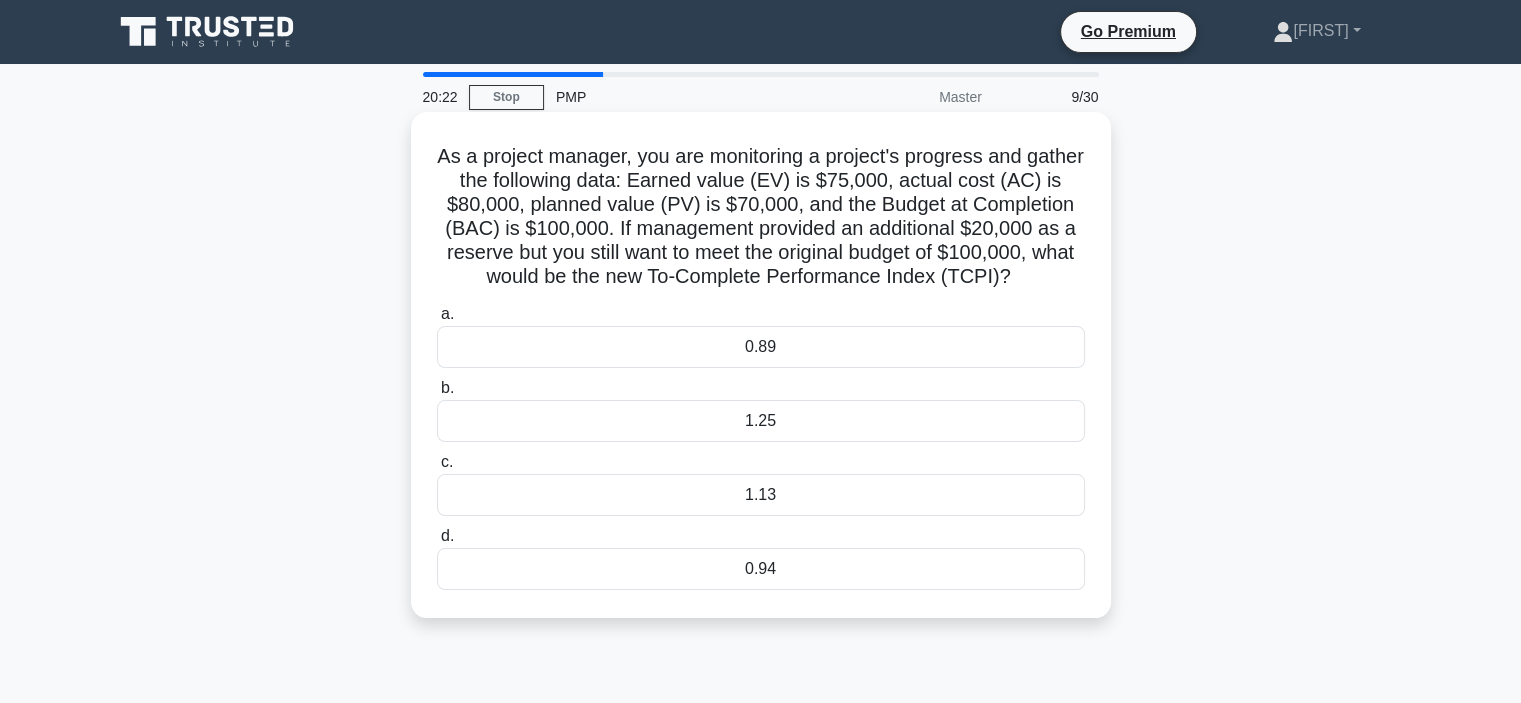 click on "1.25" at bounding box center [761, 421] 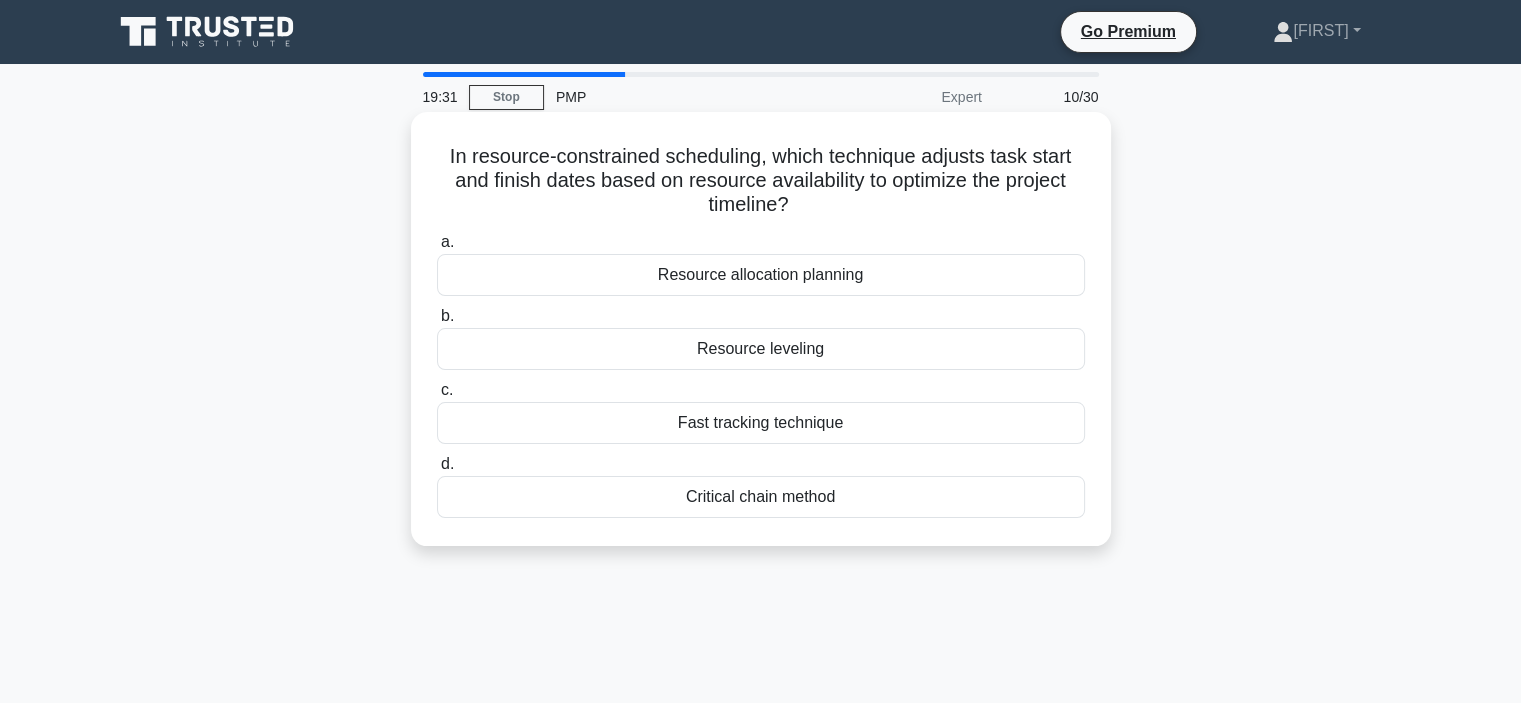 click on "Resource leveling" at bounding box center (761, 349) 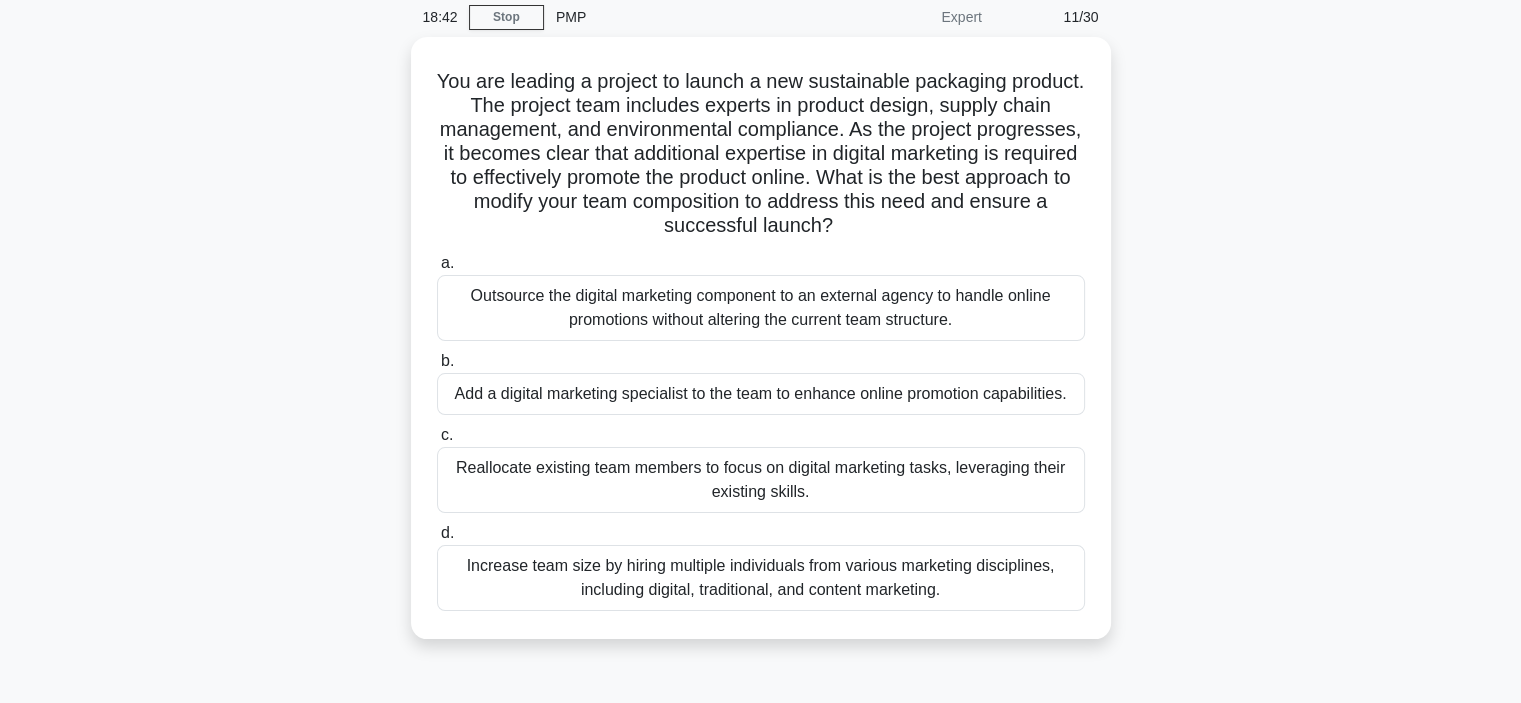 scroll, scrollTop: 40, scrollLeft: 0, axis: vertical 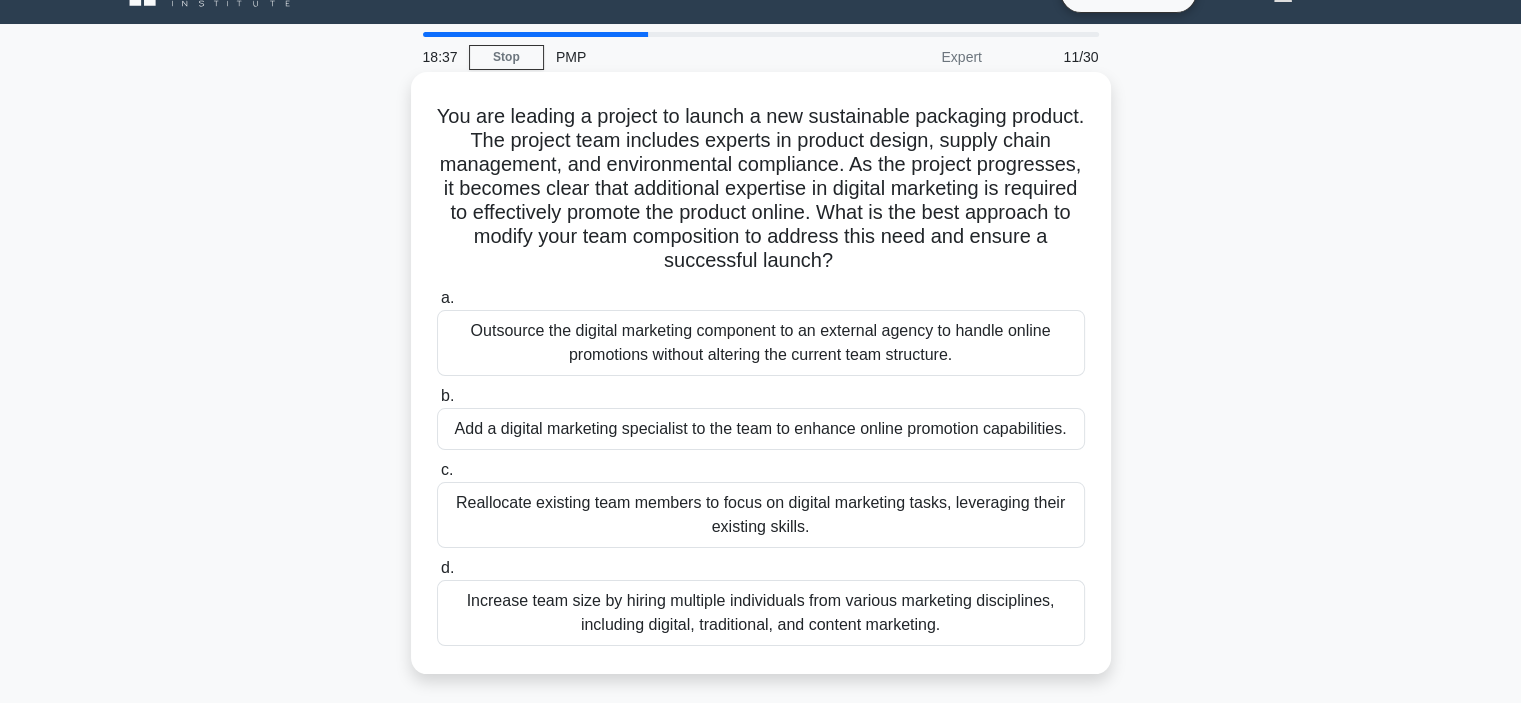 click on "Reallocate existing team members to focus on digital marketing tasks, leveraging their existing skills." at bounding box center (761, 515) 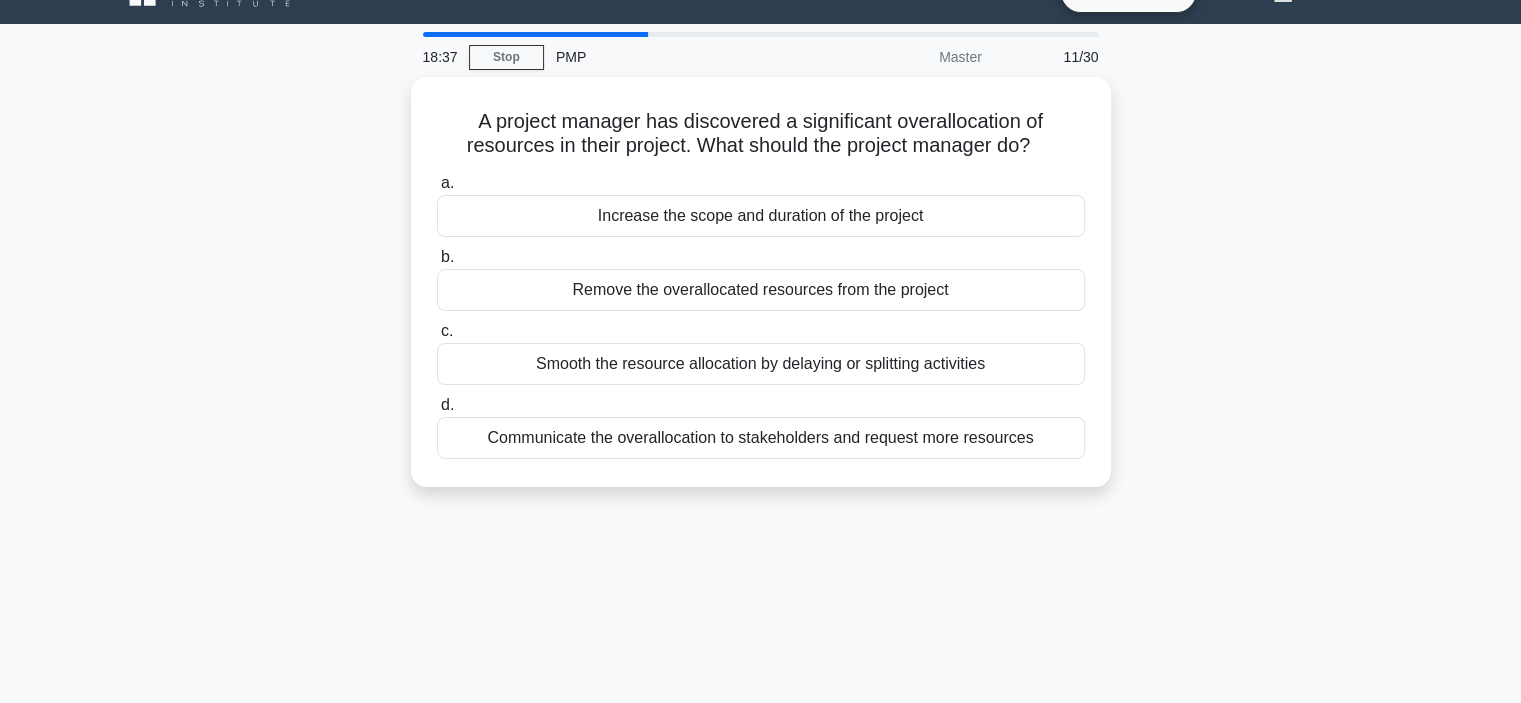 scroll, scrollTop: 0, scrollLeft: 0, axis: both 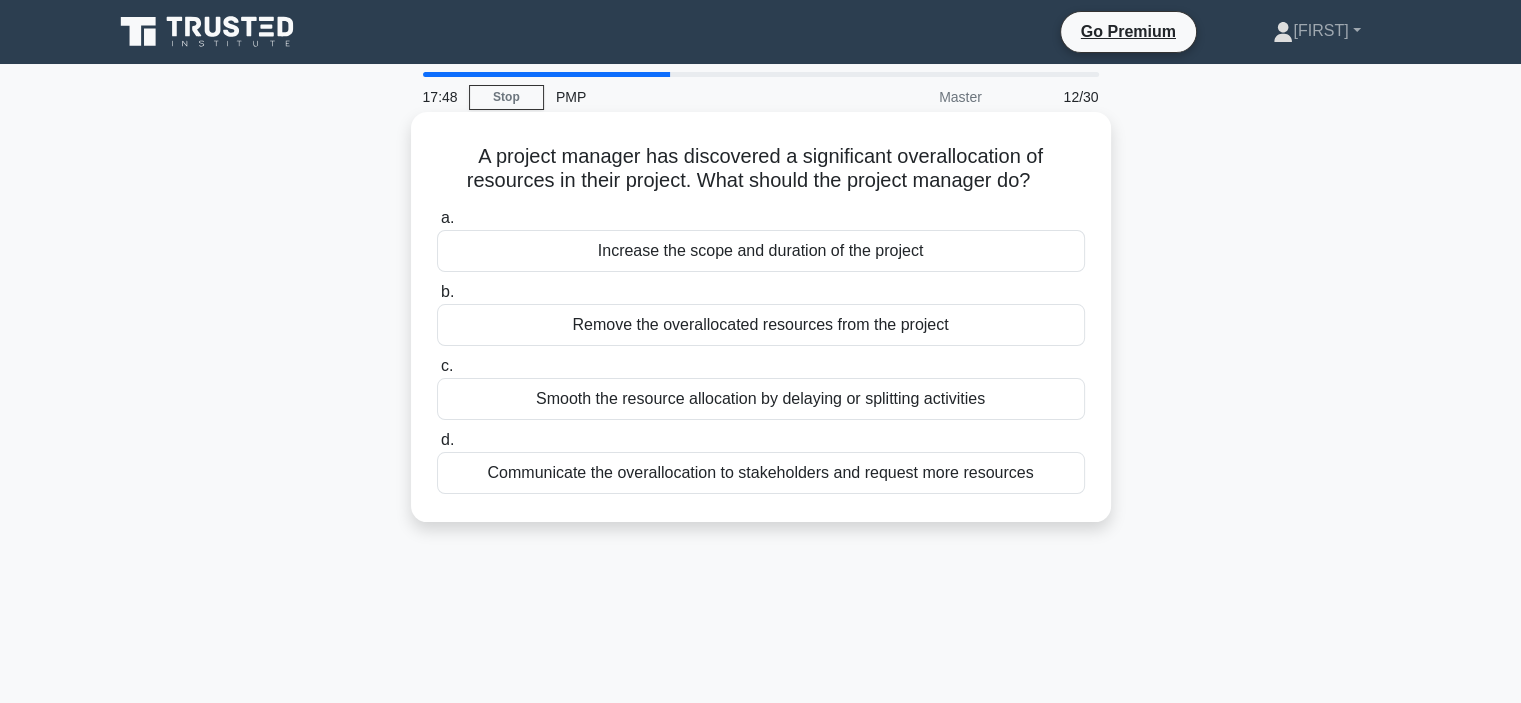 click on "Remove the overallocated resources from the project" at bounding box center [761, 325] 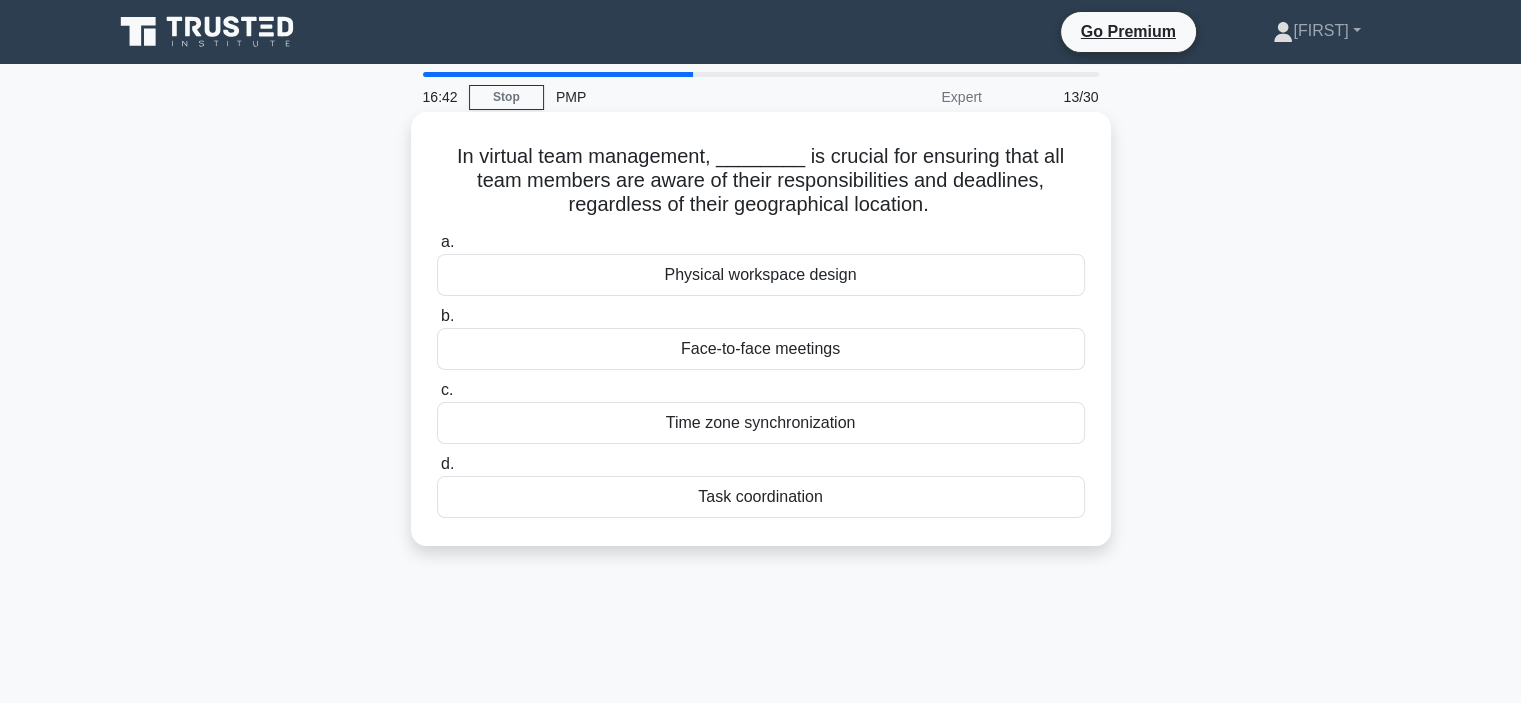 click on "Task coordination" at bounding box center (761, 497) 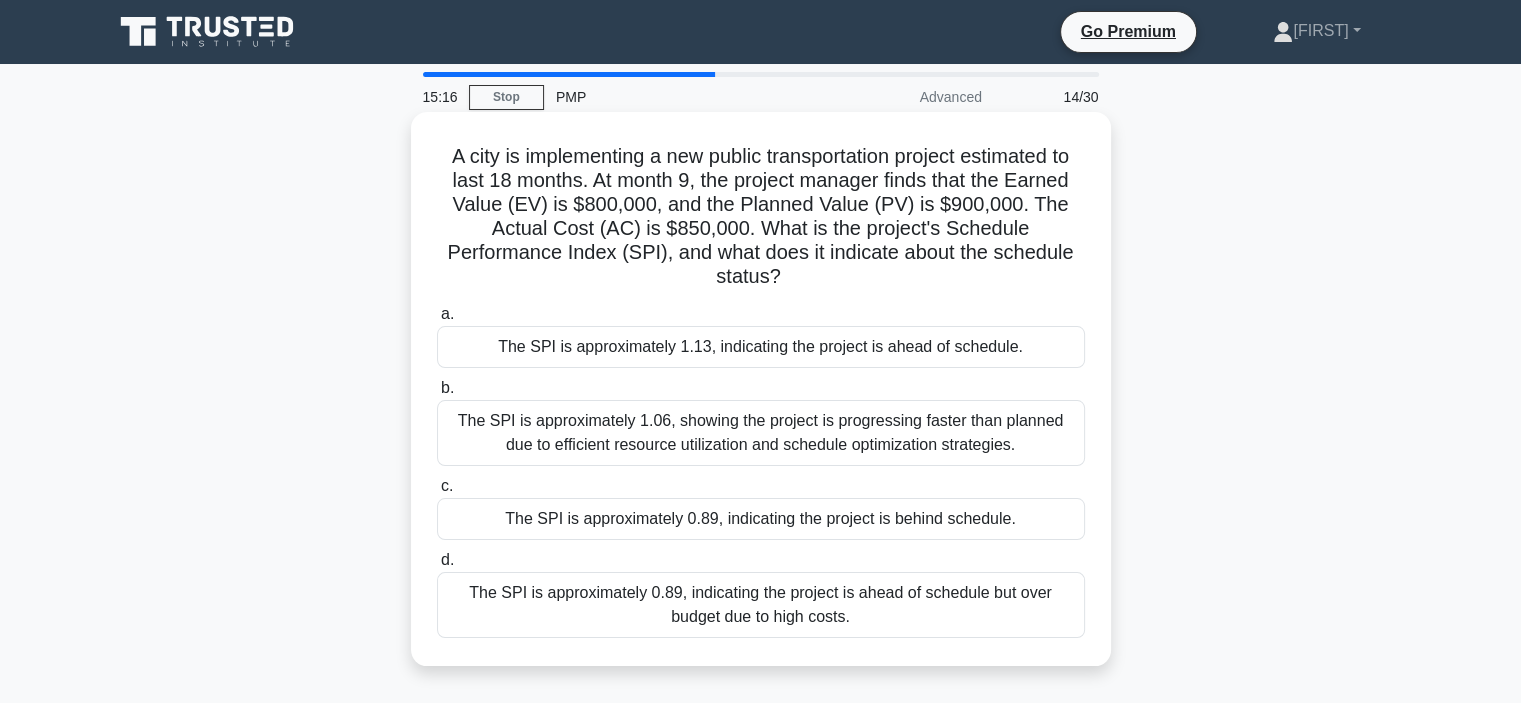 click on "The SPI is approximately 1.13, indicating the project is ahead of schedule." at bounding box center (761, 347) 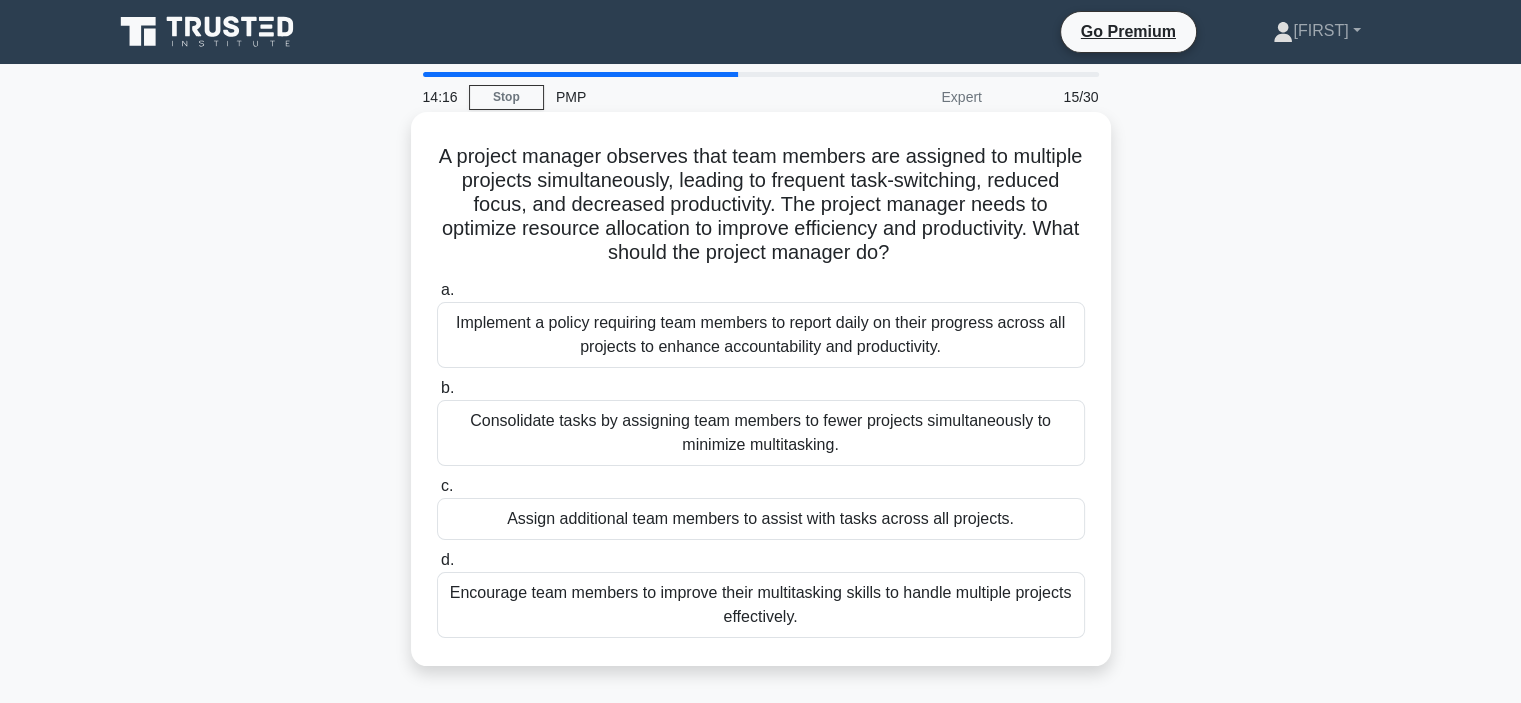 click on "Consolidate tasks by assigning team members to fewer projects simultaneously to minimize multitasking." at bounding box center (761, 433) 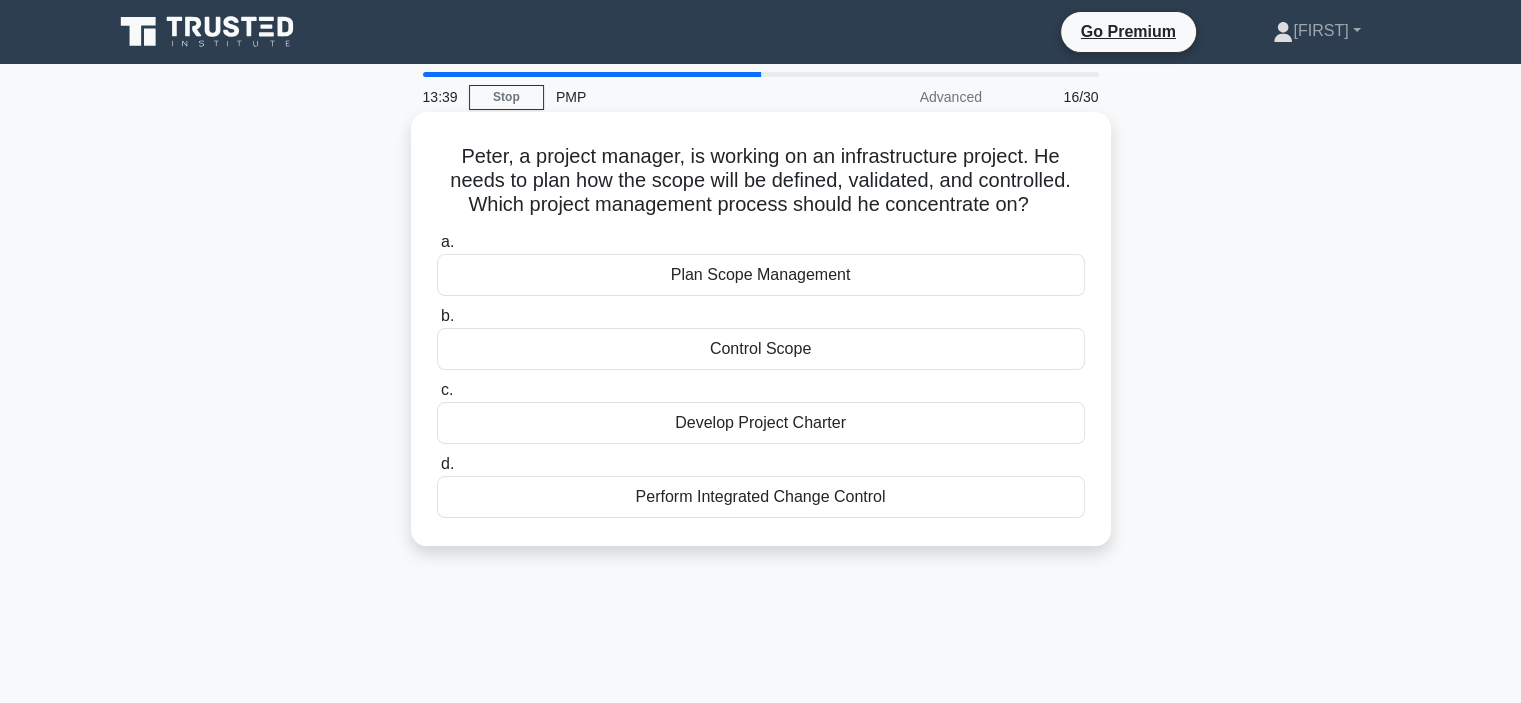 click on "Plan Scope Management" at bounding box center (761, 275) 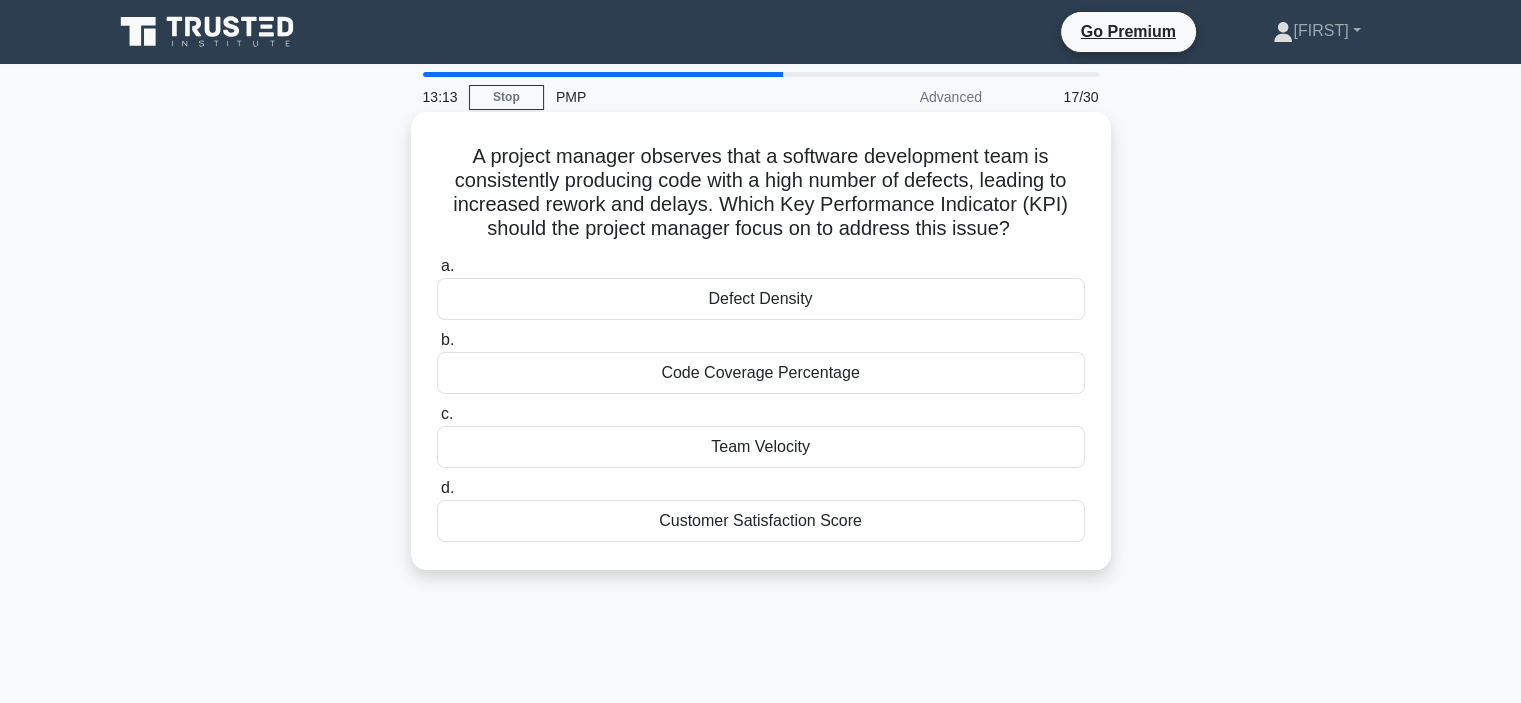 click on "Team Velocity" at bounding box center (761, 447) 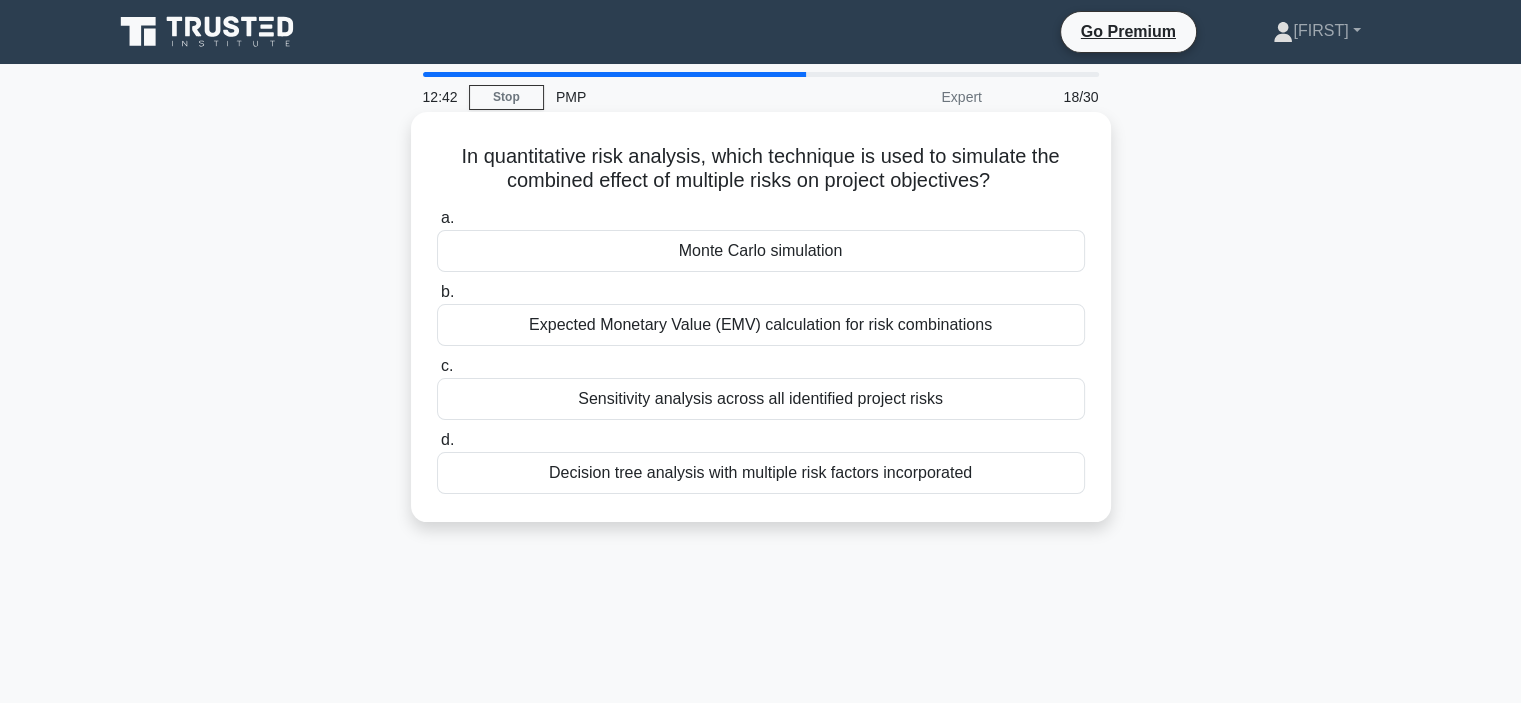click on "Monte Carlo simulation" at bounding box center [761, 251] 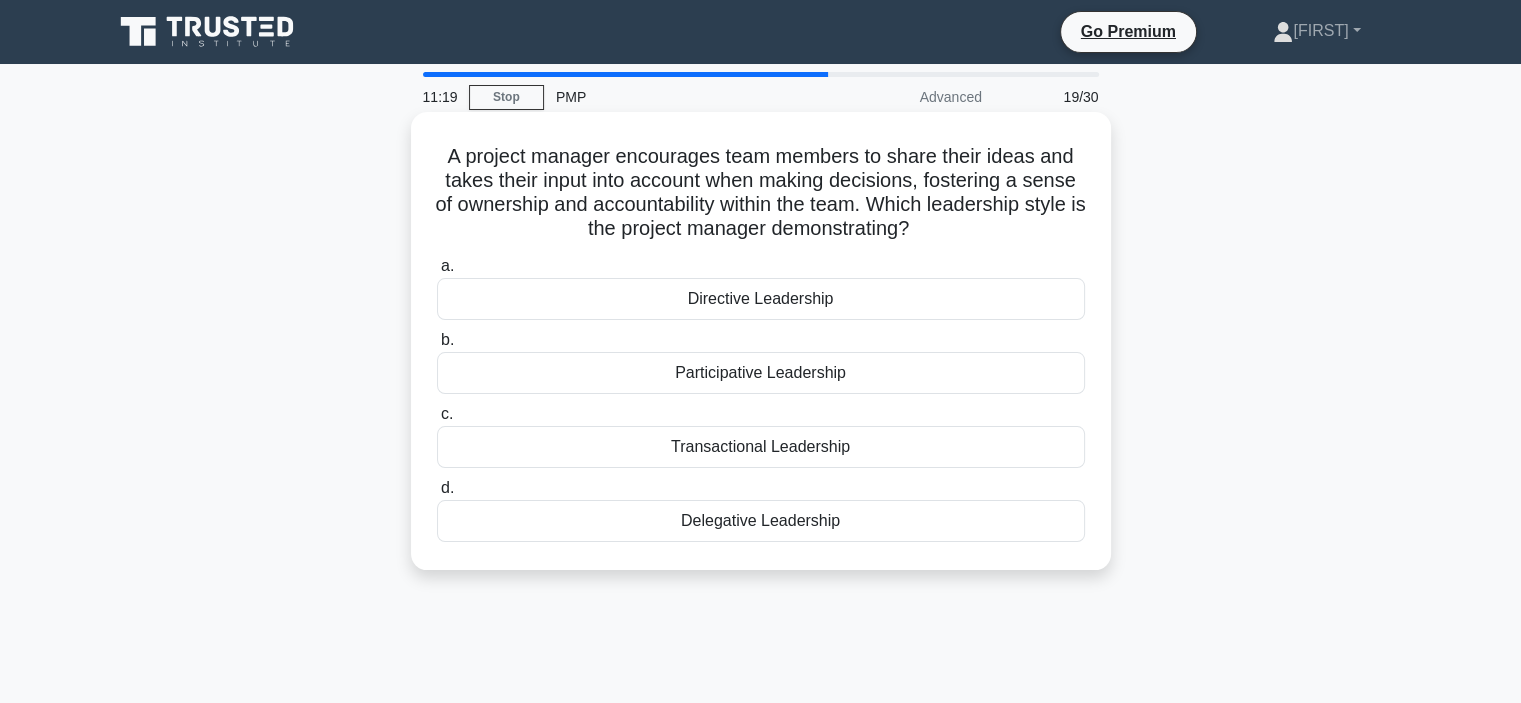 click on "Participative Leadership" at bounding box center (761, 373) 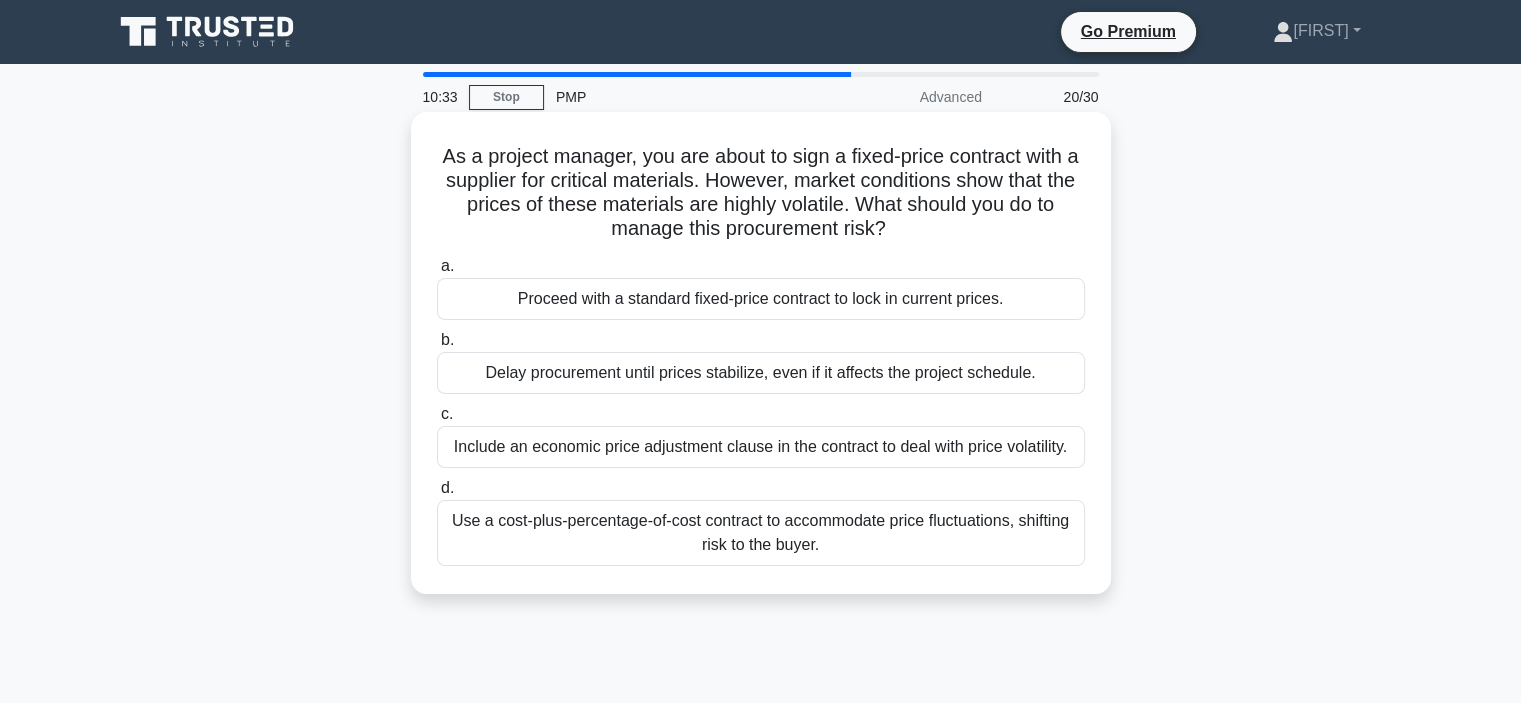 click on "Include an economic price adjustment clause in the contract to deal with price volatility." at bounding box center [761, 447] 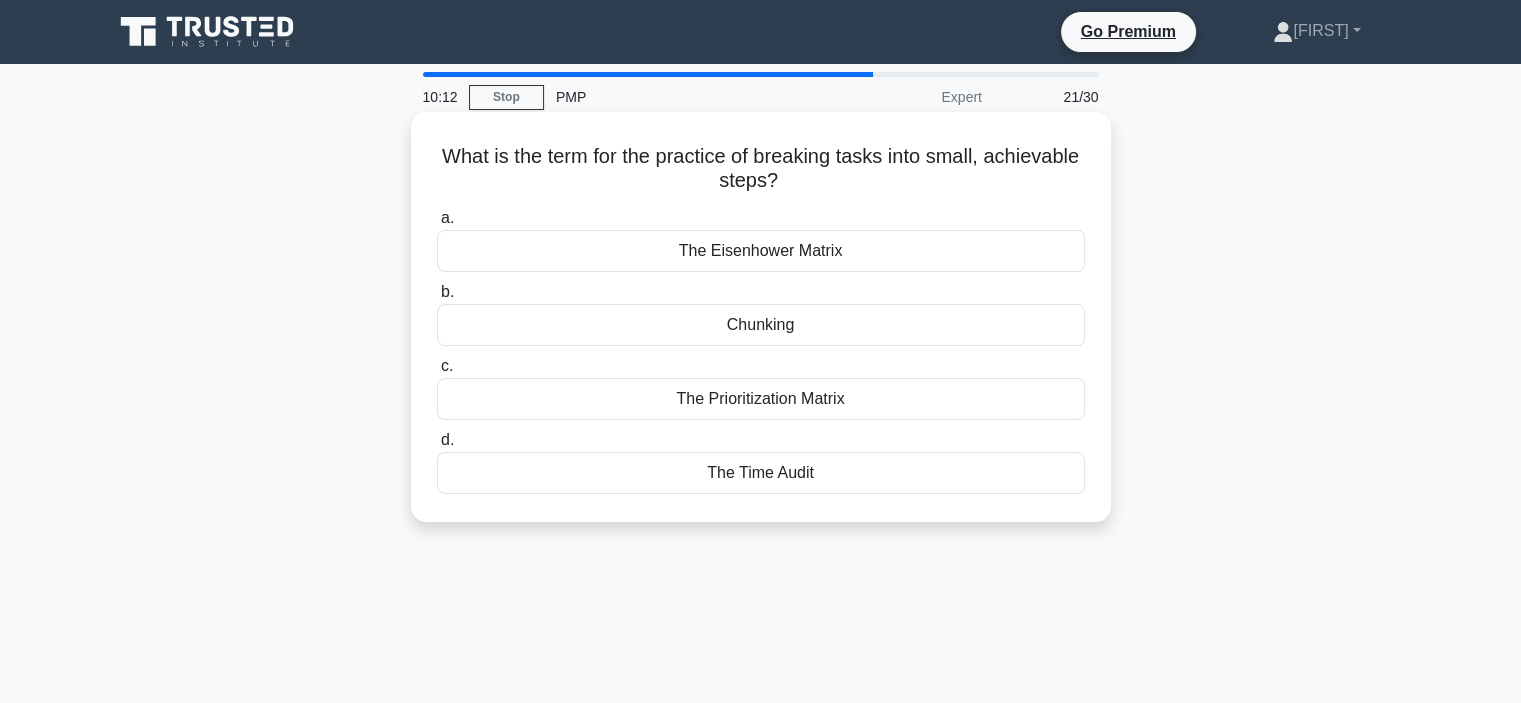 click on "The Prioritization Matrix" at bounding box center [761, 399] 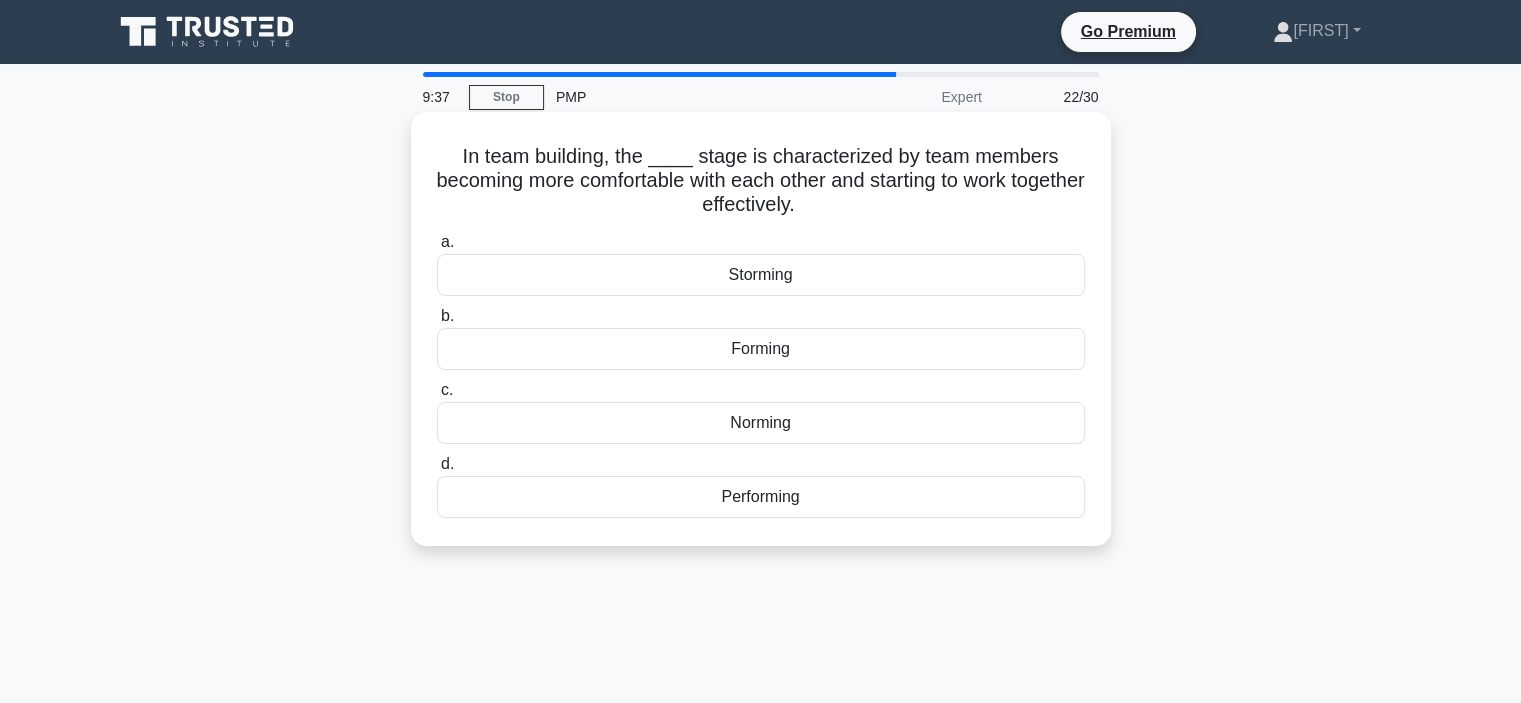 click on "Performing" at bounding box center (761, 497) 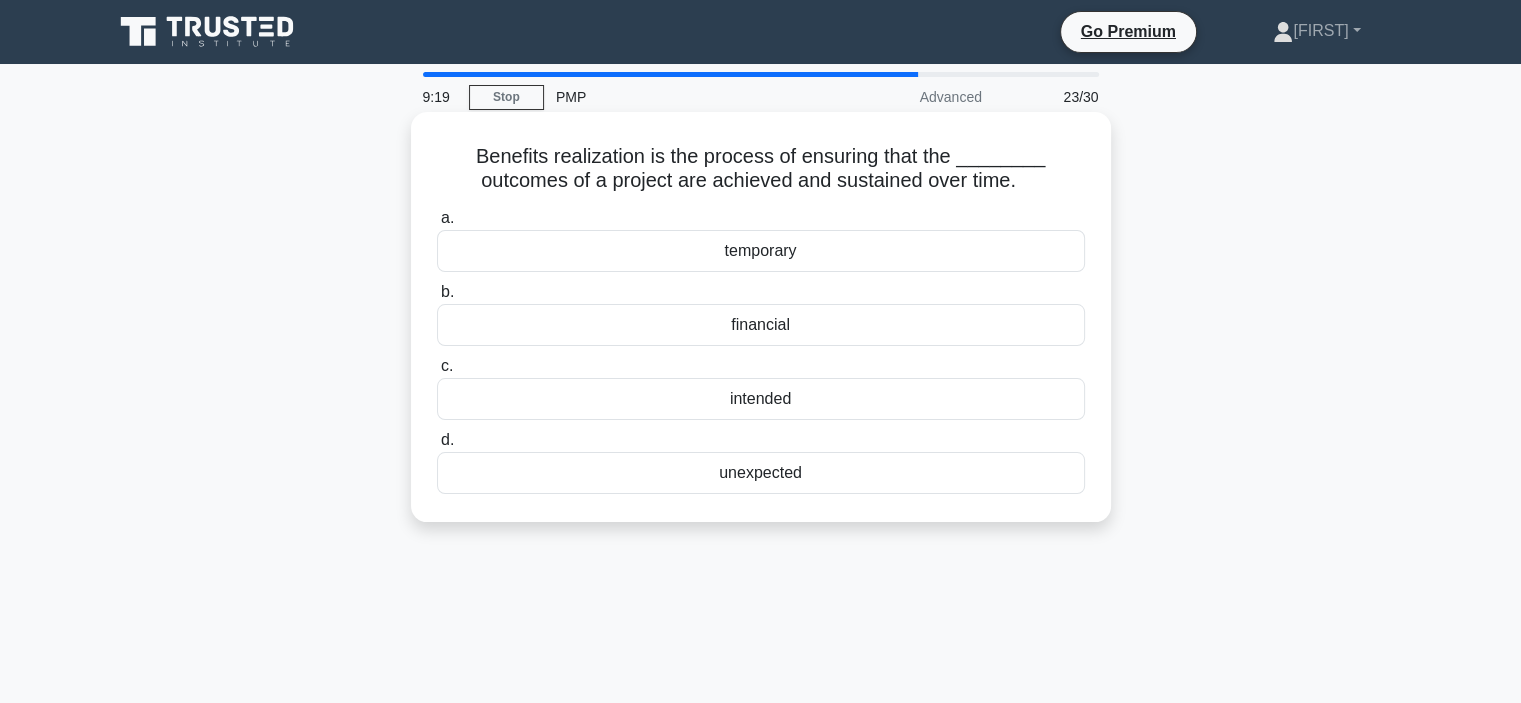 click on "financial" at bounding box center [761, 325] 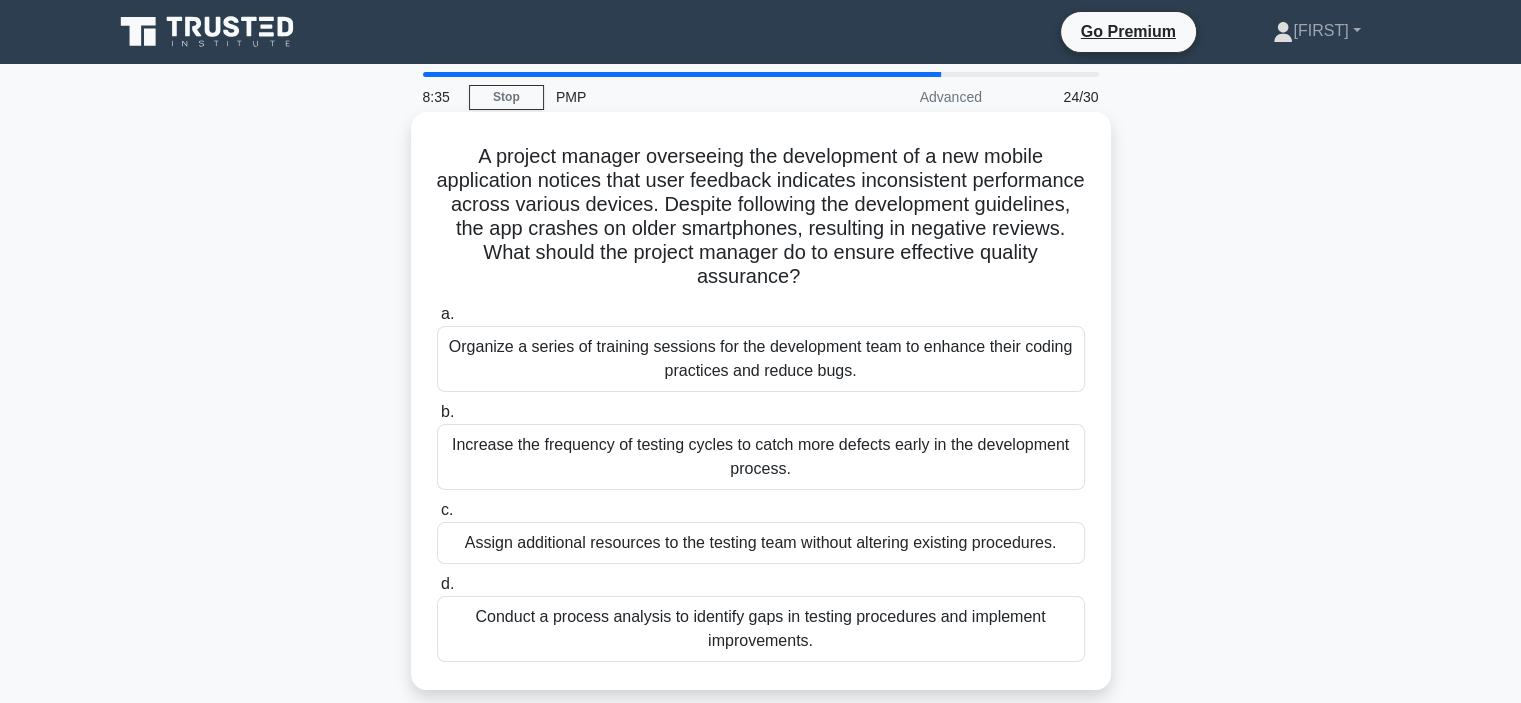 click on "Conduct a process analysis to identify gaps in testing procedures and implement improvements." at bounding box center [761, 629] 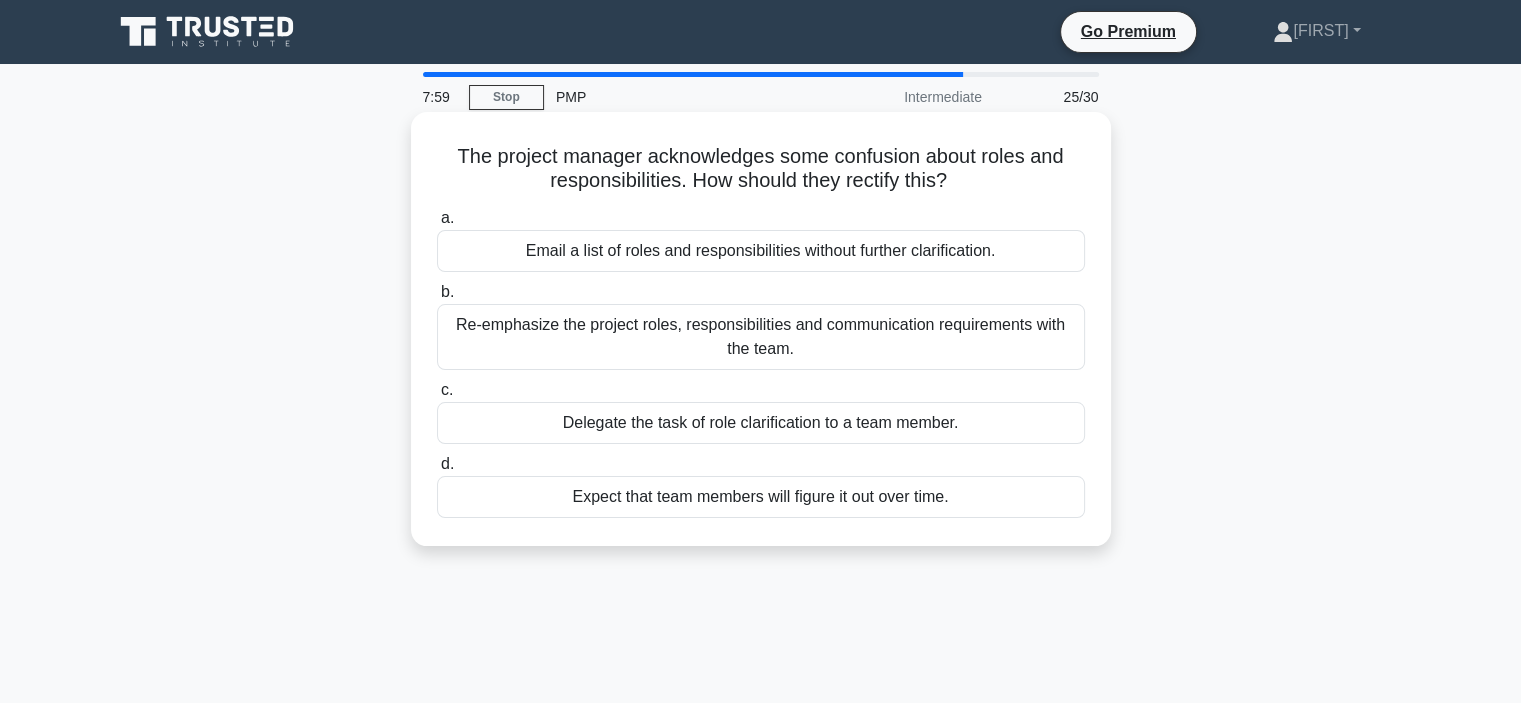 click on "Re-emphasize the project roles, responsibilities and communication requirements with the team." at bounding box center (761, 337) 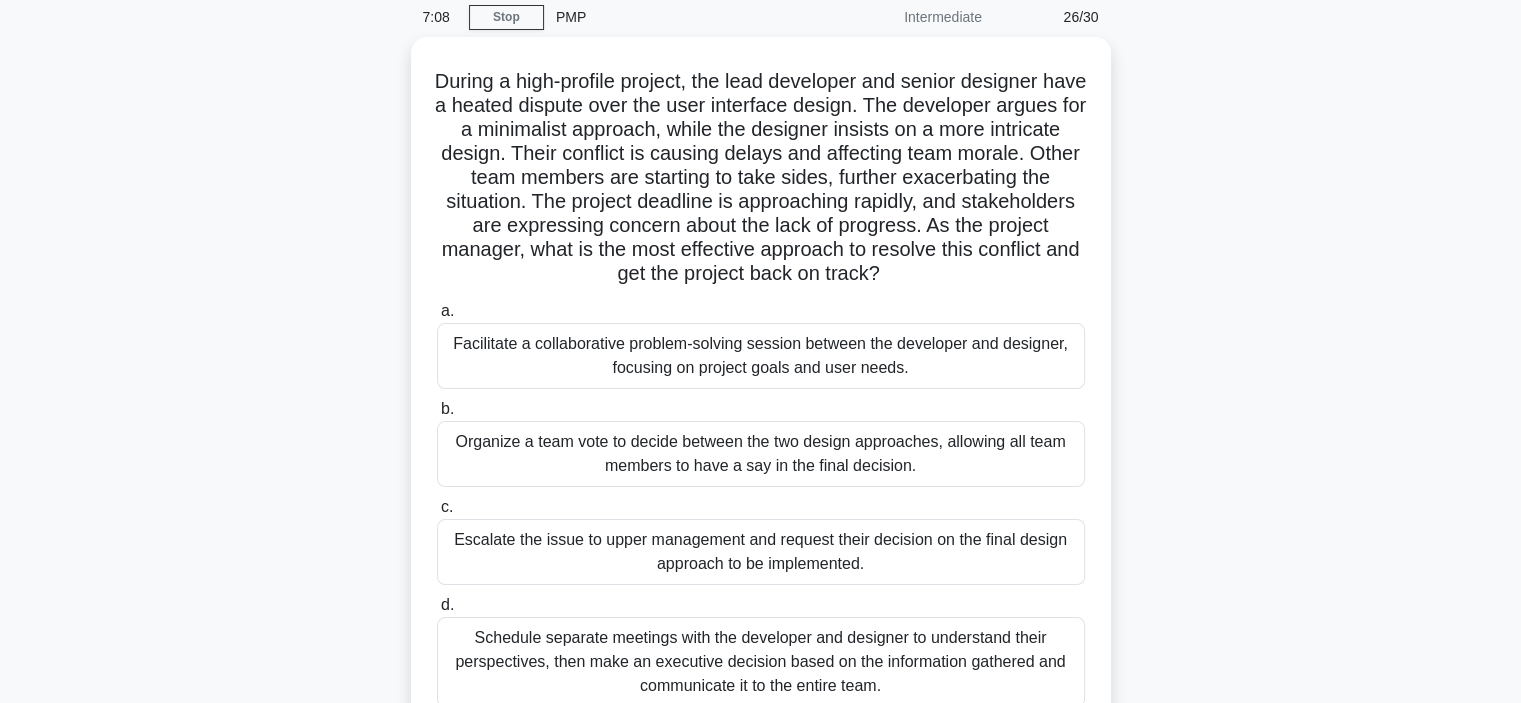 scroll, scrollTop: 120, scrollLeft: 0, axis: vertical 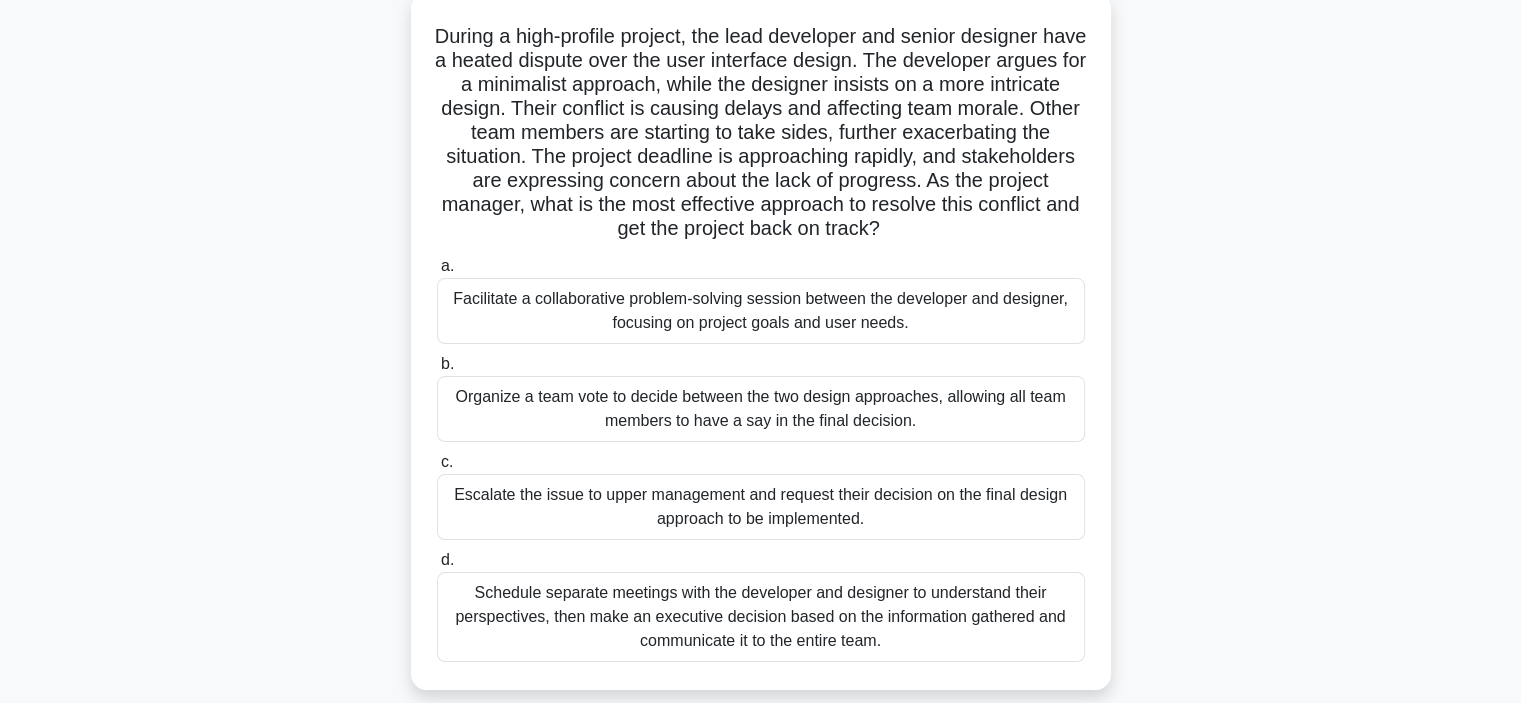 click on "Facilitate a collaborative problem-solving session between the developer and designer, focusing on project goals and user needs." at bounding box center (761, 311) 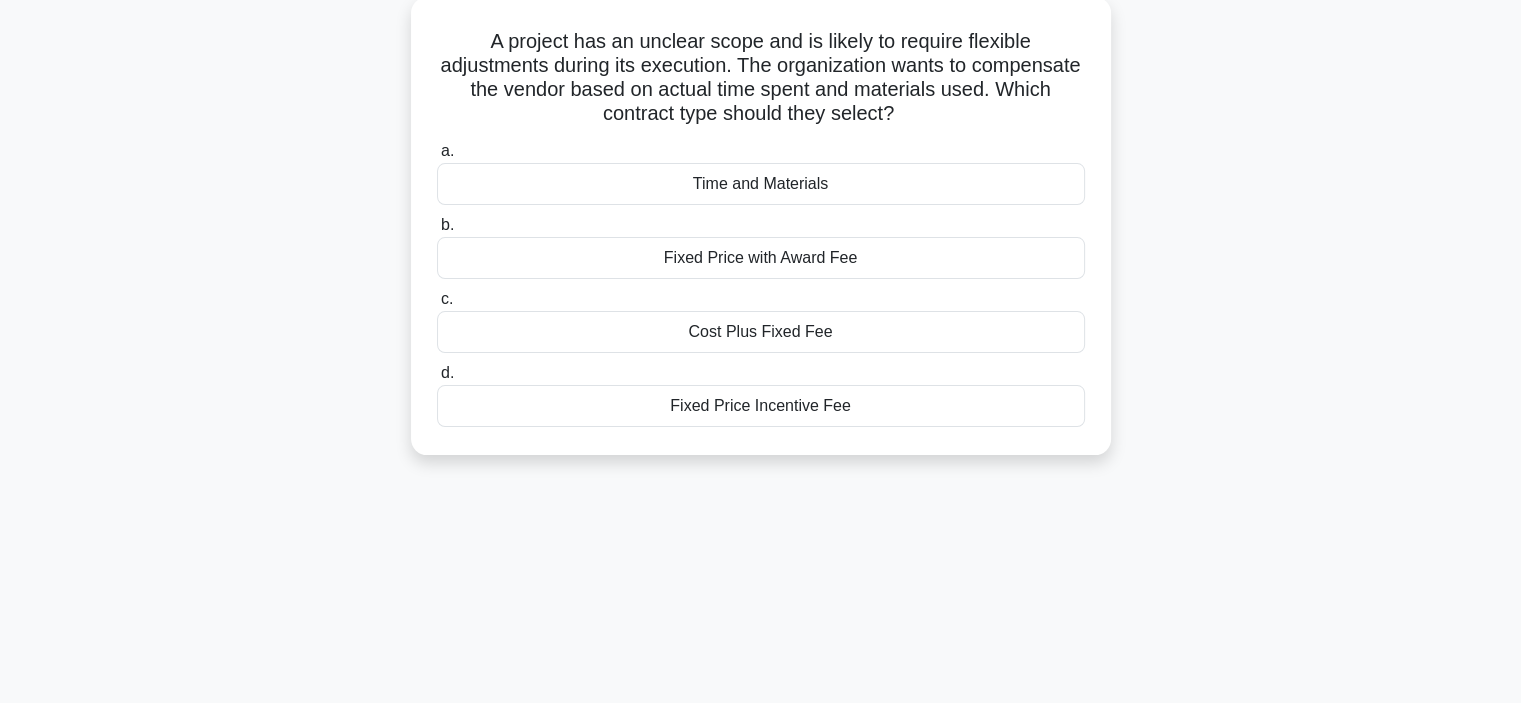 scroll, scrollTop: 0, scrollLeft: 0, axis: both 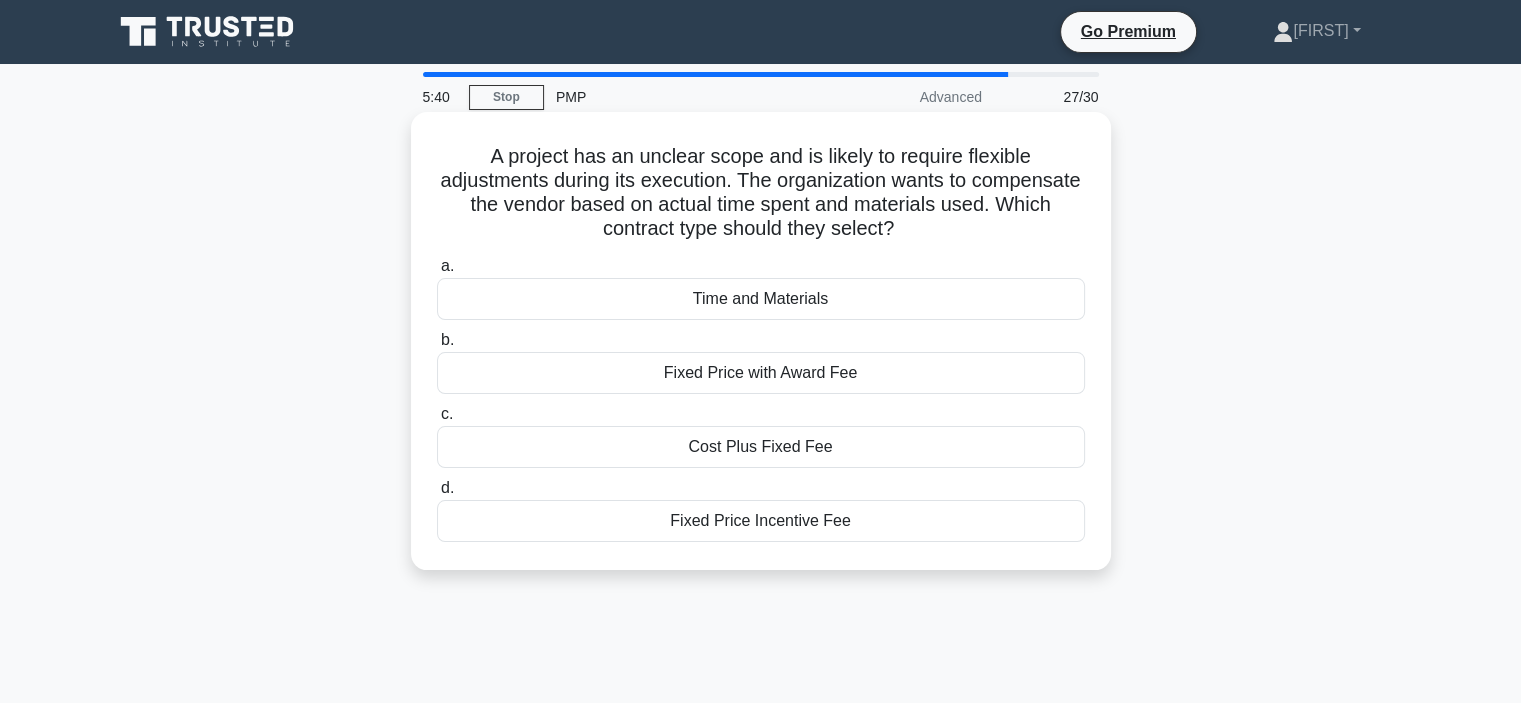 click on "Time and Materials" at bounding box center (761, 299) 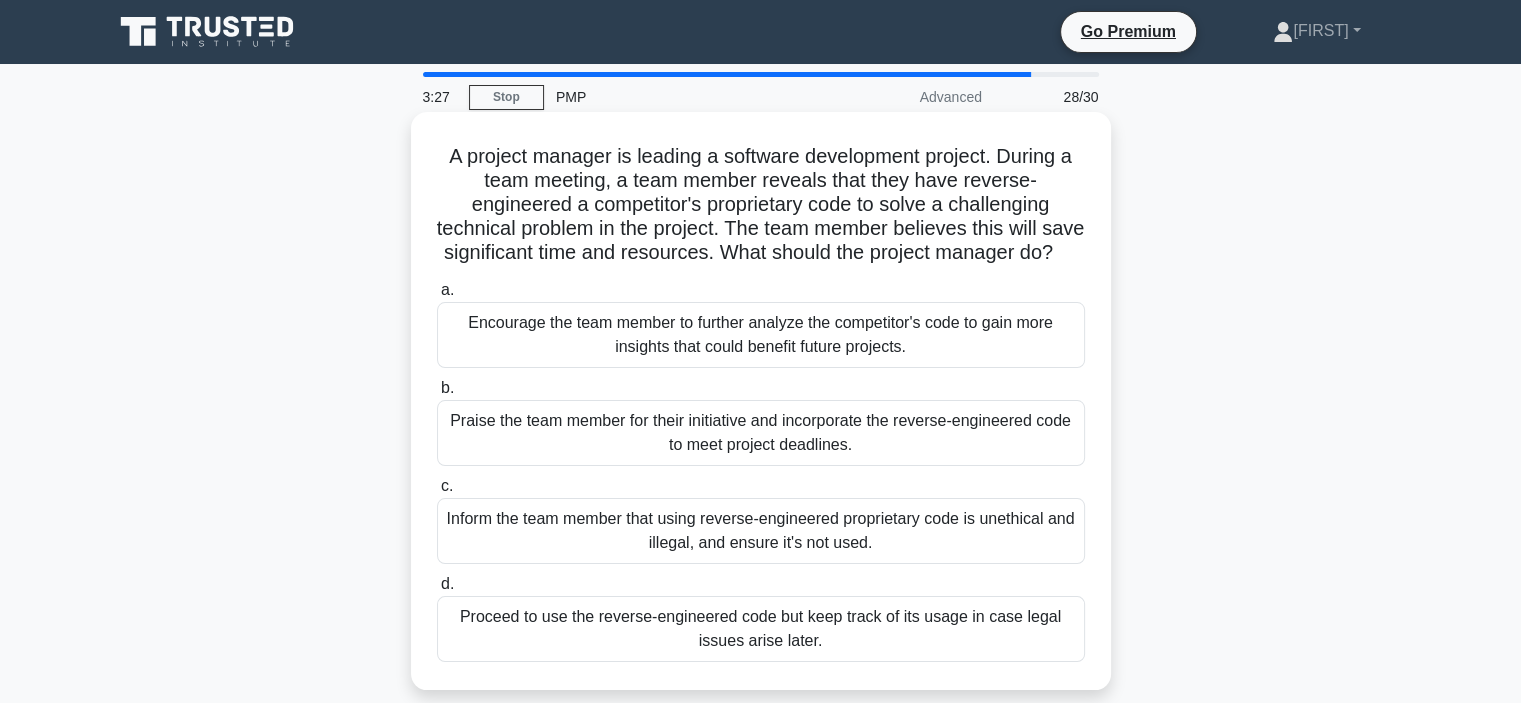 click on "Proceed to use the reverse-engineered code but keep track of its usage in case legal issues arise later." at bounding box center (761, 629) 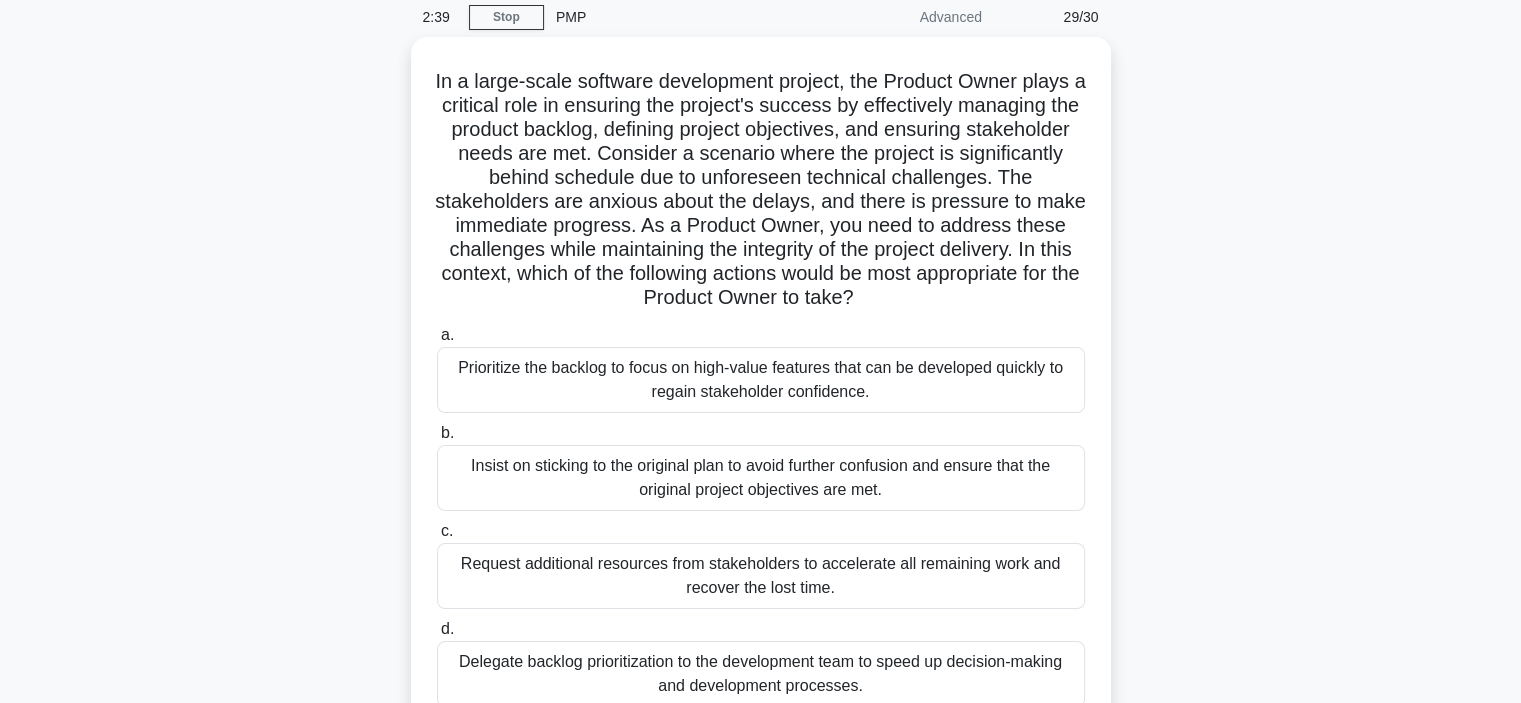 scroll, scrollTop: 120, scrollLeft: 0, axis: vertical 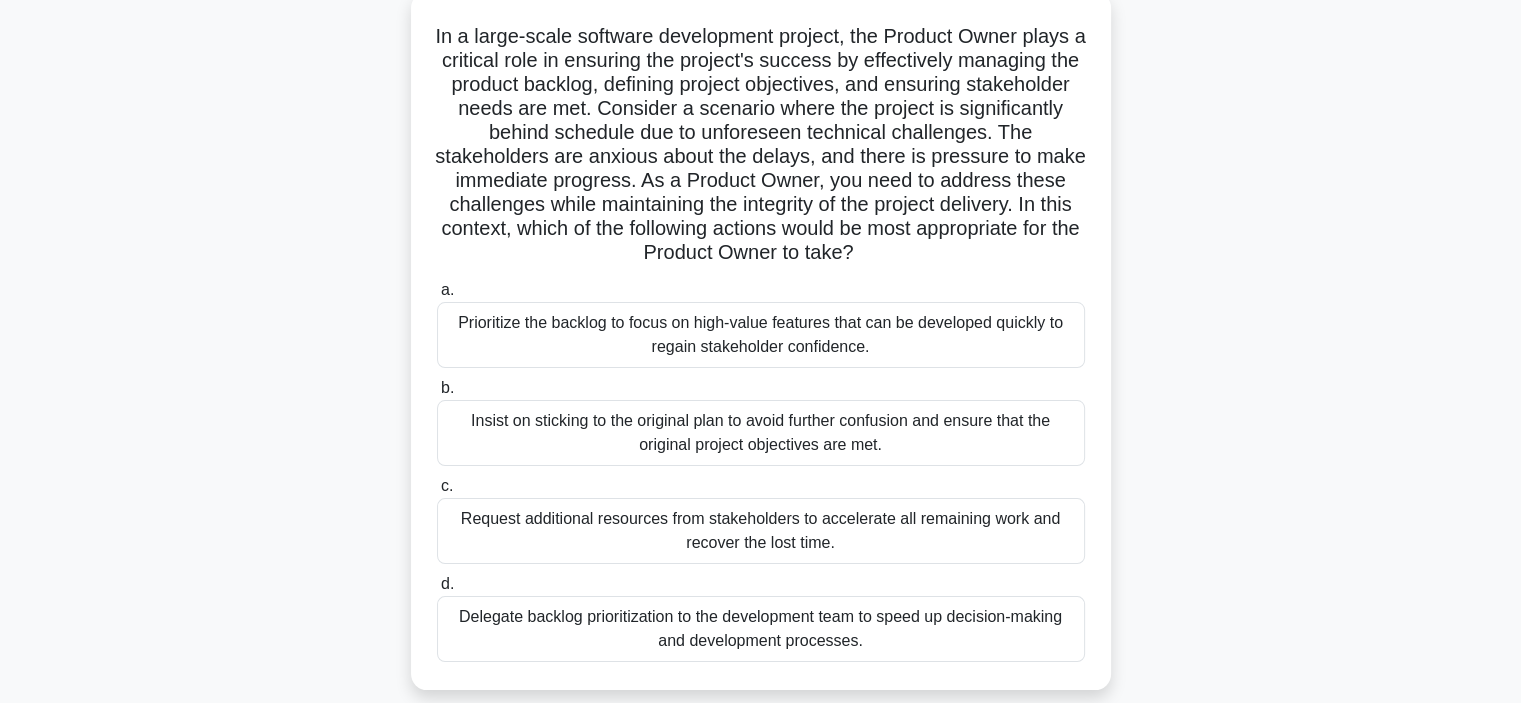 click on "Prioritize the backlog to focus on high-value features that can be developed quickly to regain stakeholder confidence." at bounding box center (761, 335) 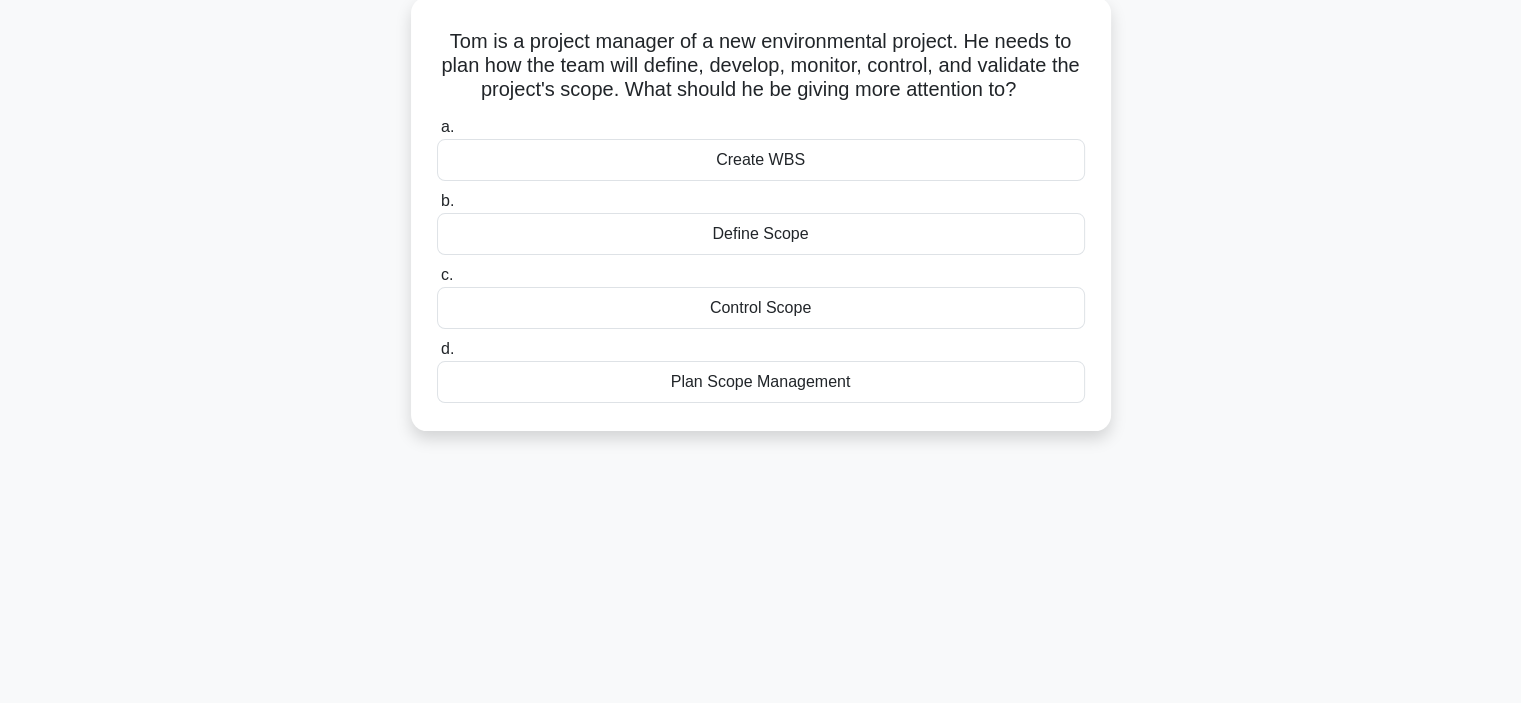 scroll, scrollTop: 0, scrollLeft: 0, axis: both 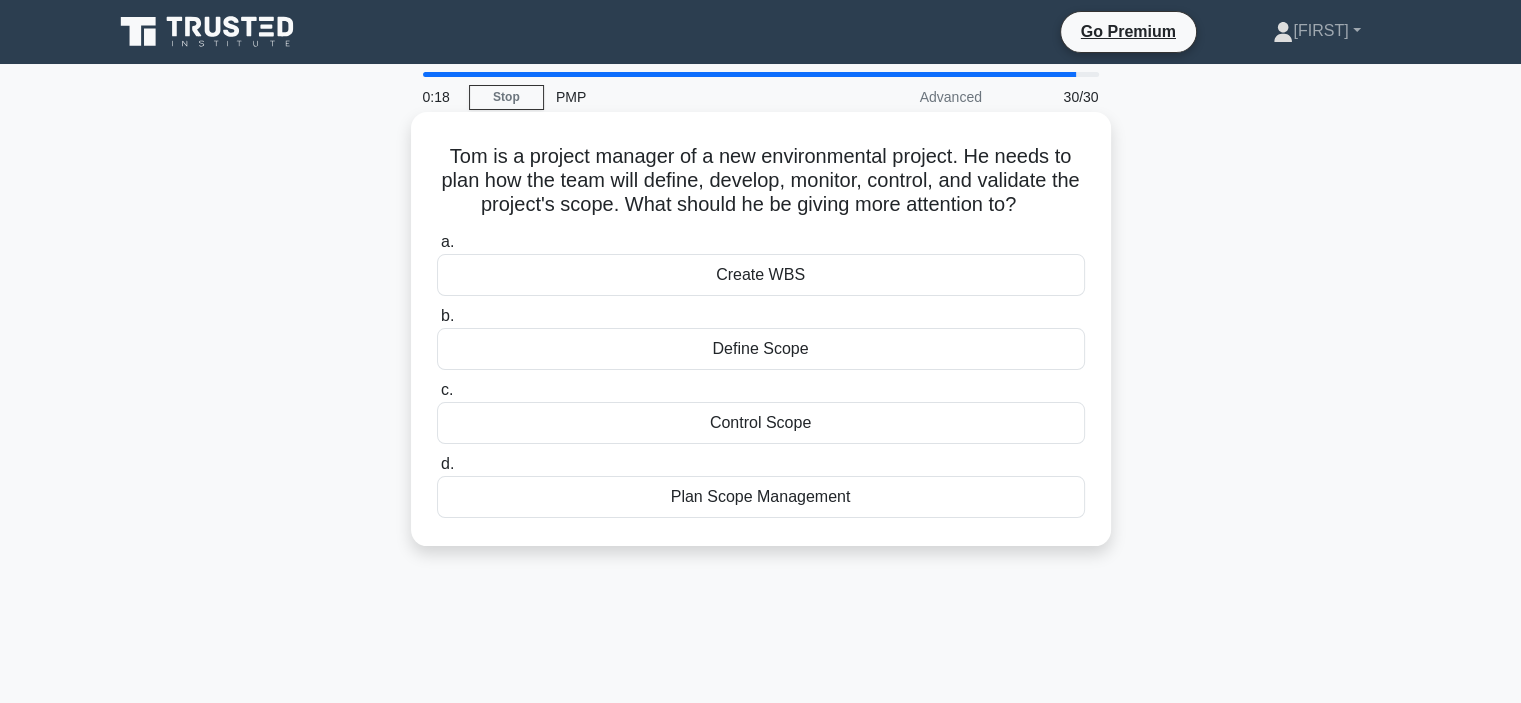 click on "Plan Scope Management" at bounding box center [761, 497] 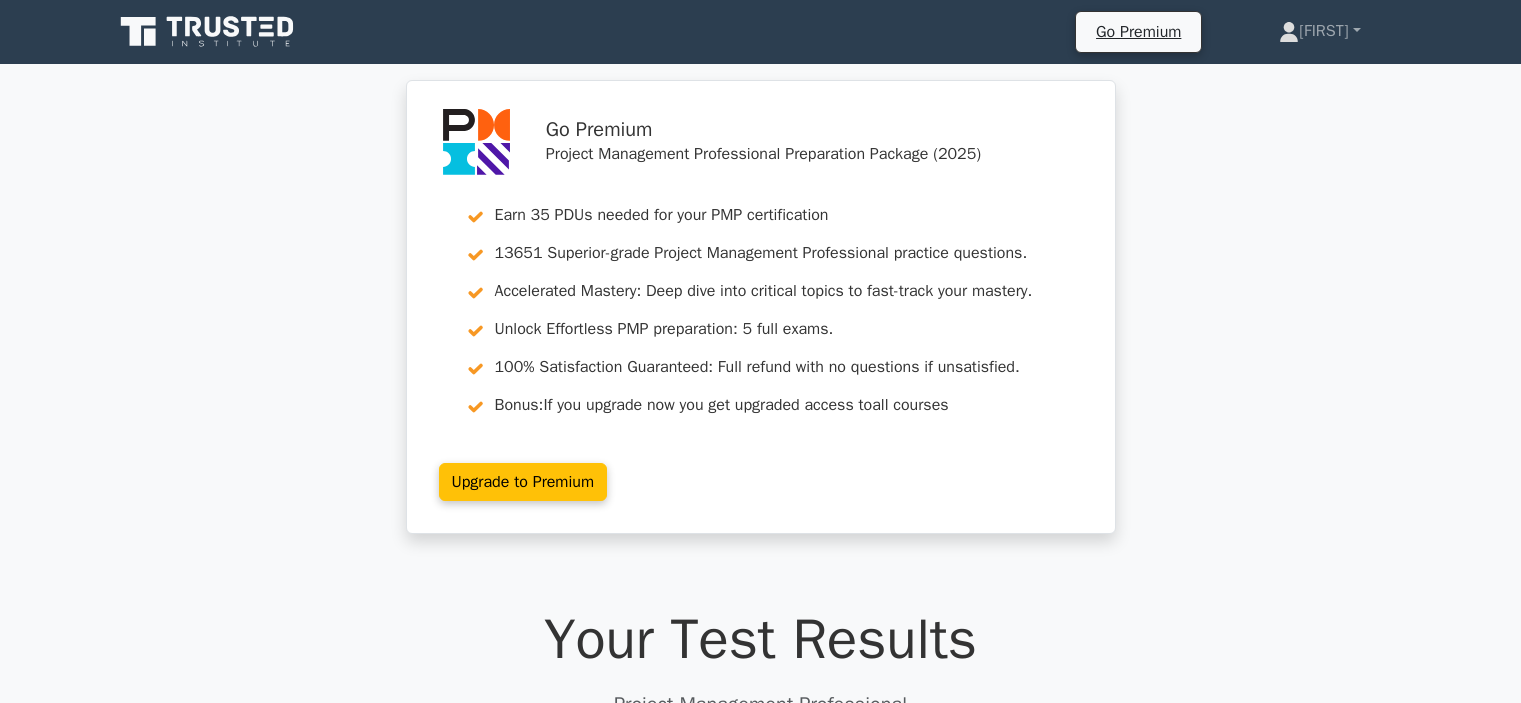 scroll, scrollTop: 0, scrollLeft: 0, axis: both 